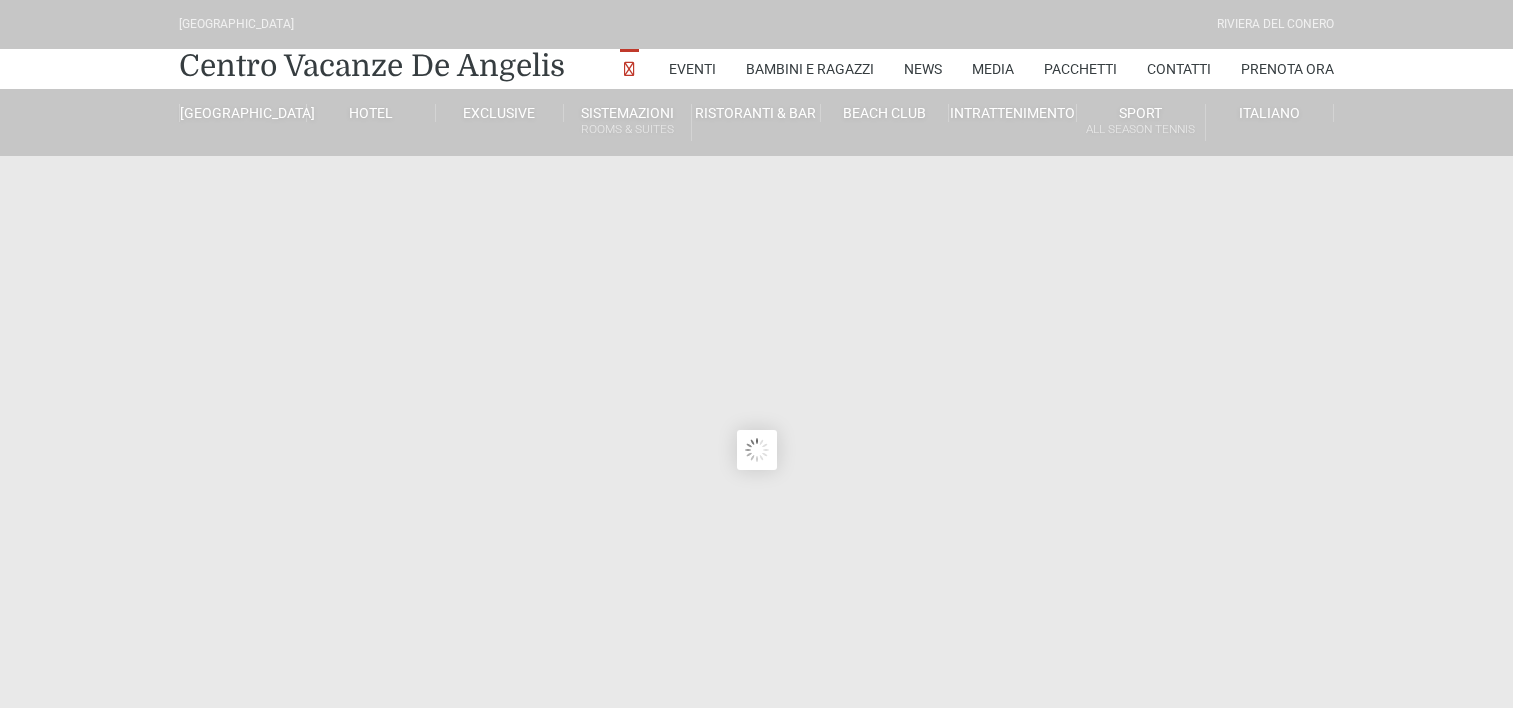 scroll, scrollTop: 0, scrollLeft: 0, axis: both 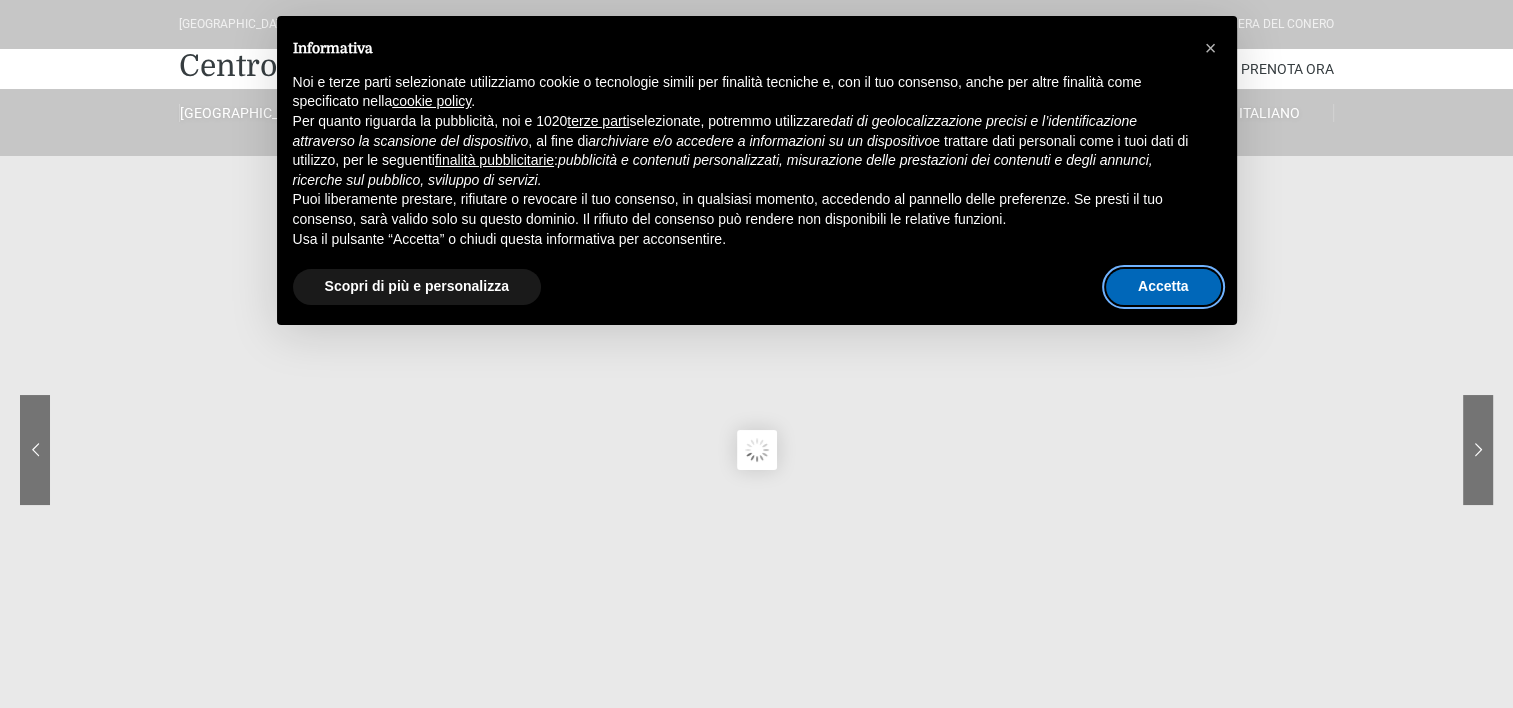 click on "Accetta" at bounding box center [1163, 287] 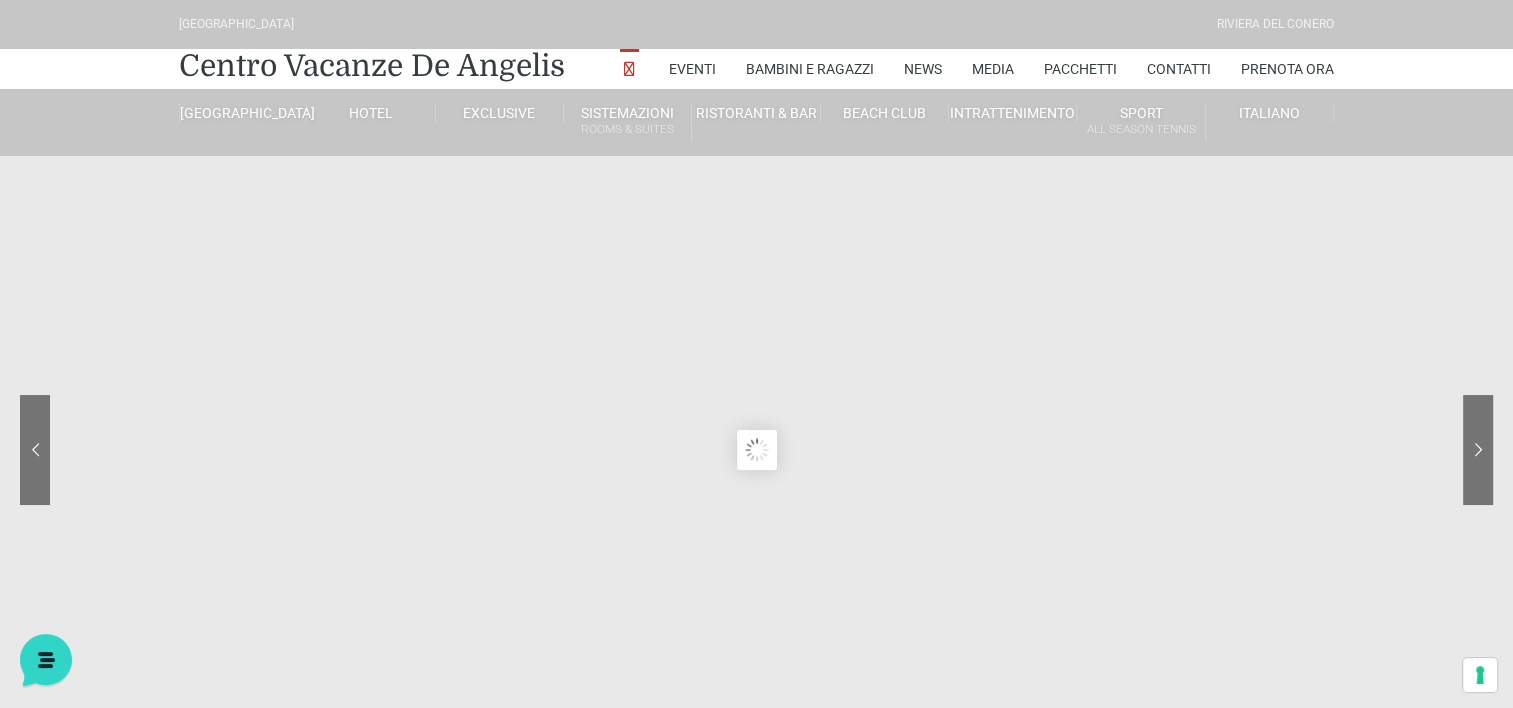 scroll, scrollTop: 0, scrollLeft: 0, axis: both 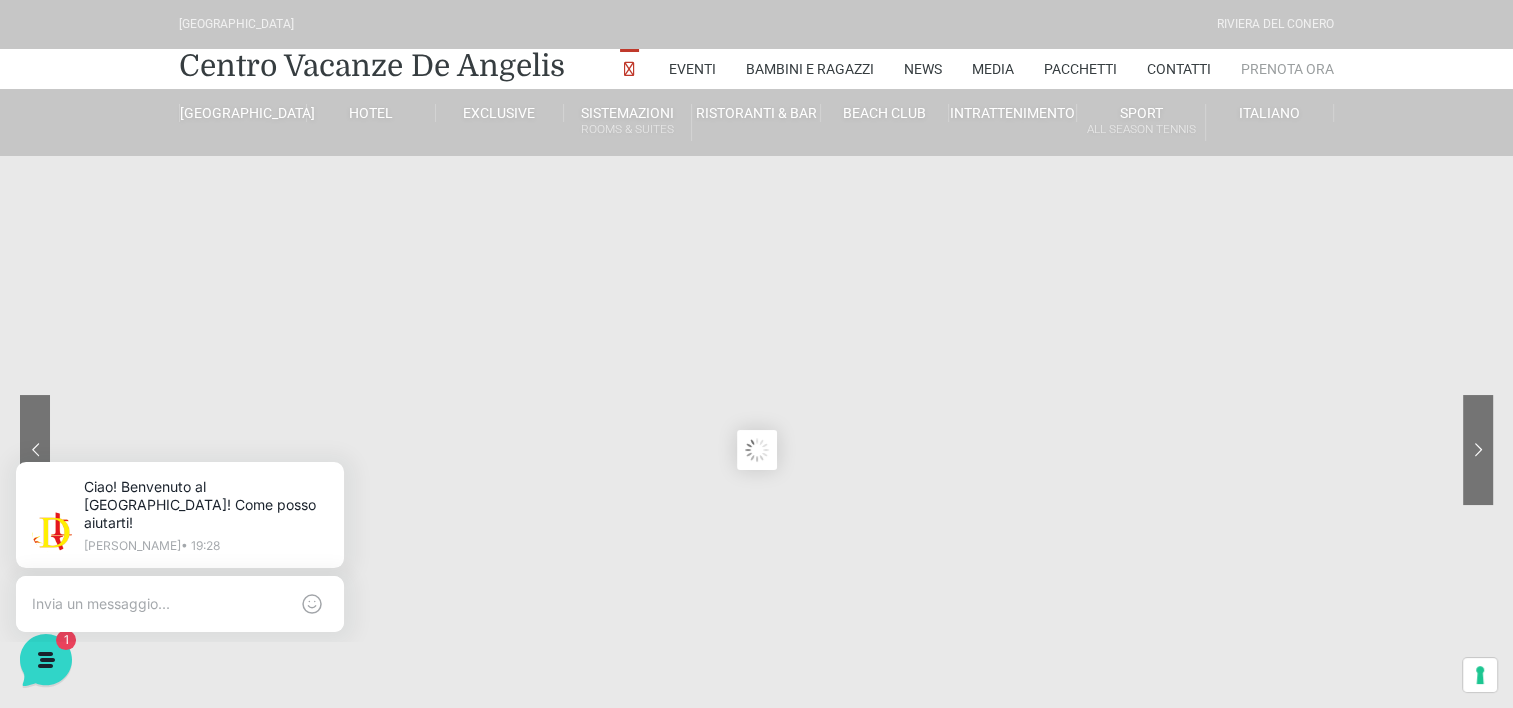 click on "Prenota Ora" at bounding box center (1287, 69) 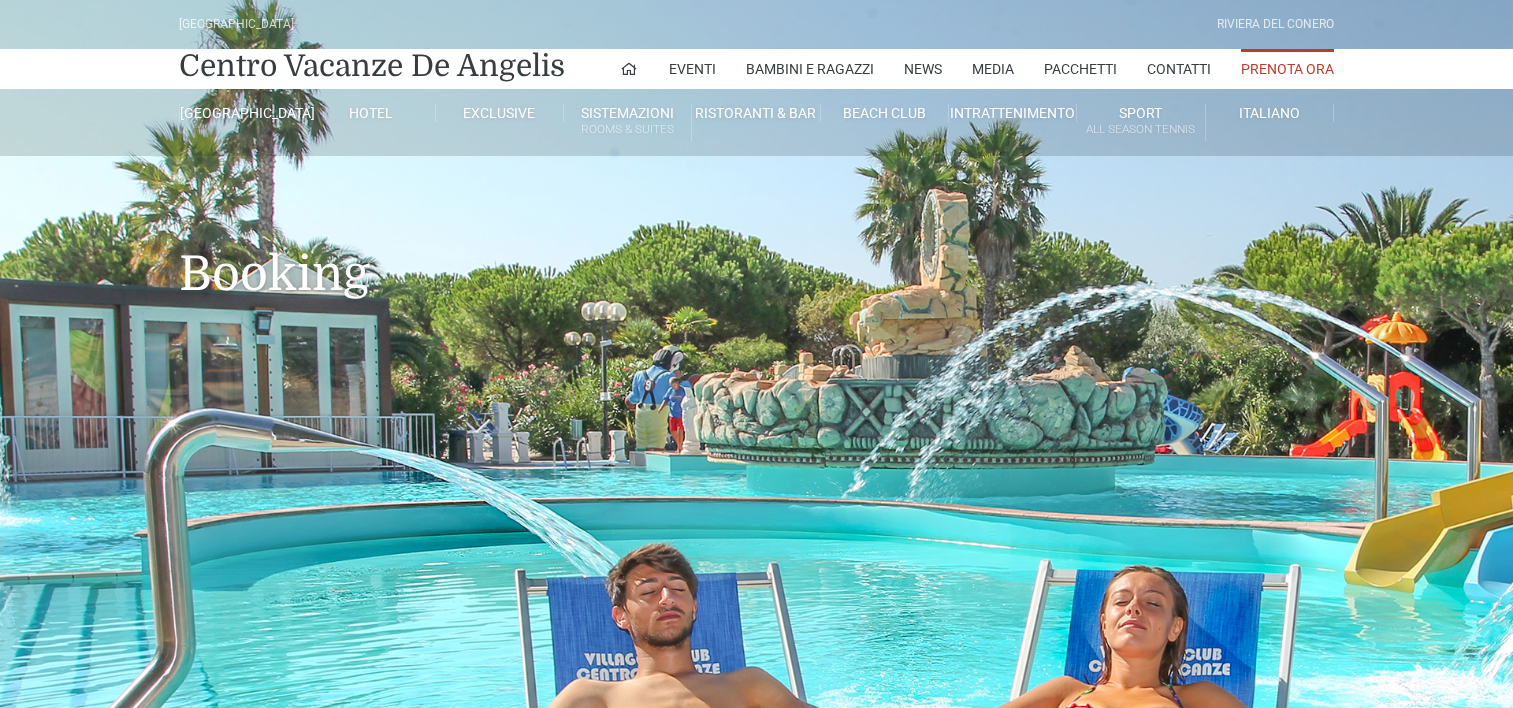 scroll, scrollTop: 0, scrollLeft: 0, axis: both 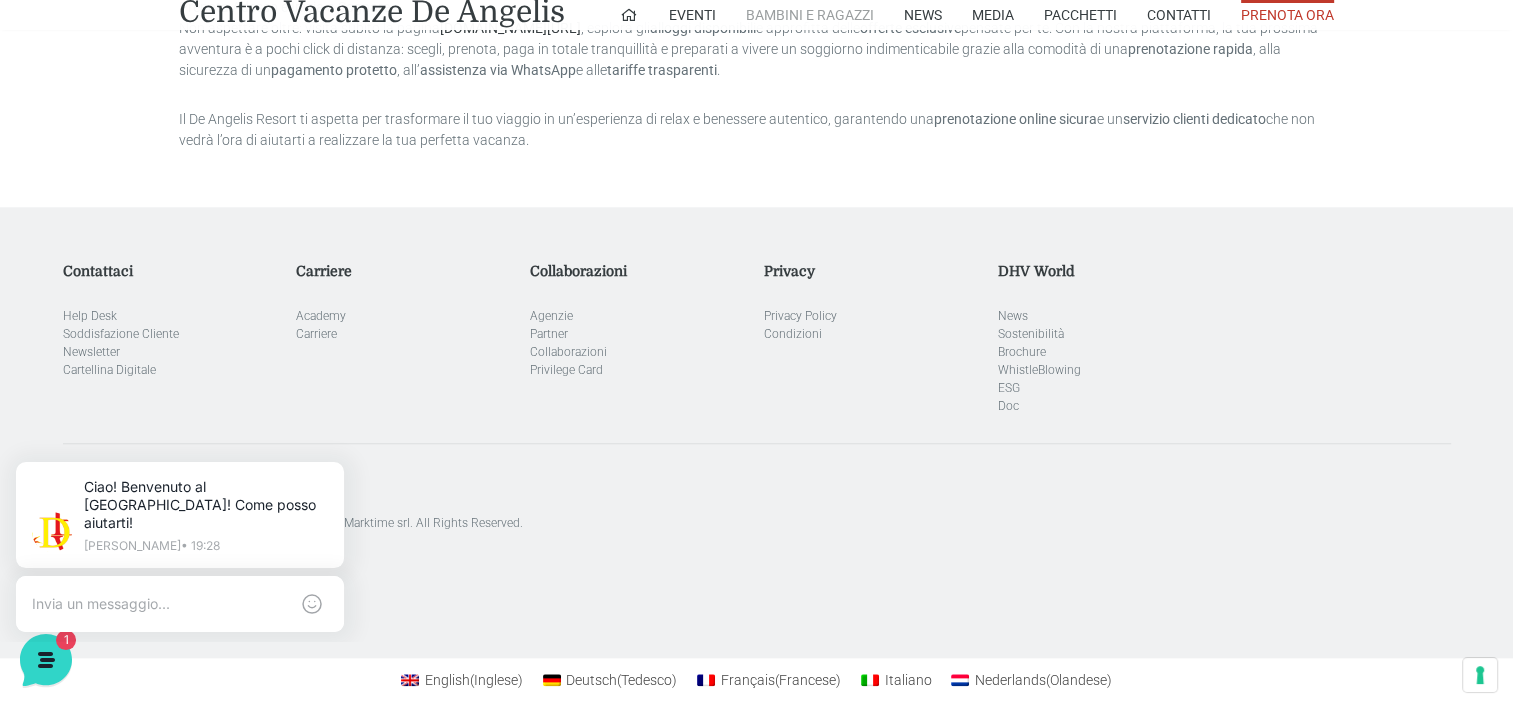 click on "Bambini e Ragazzi" at bounding box center [810, 15] 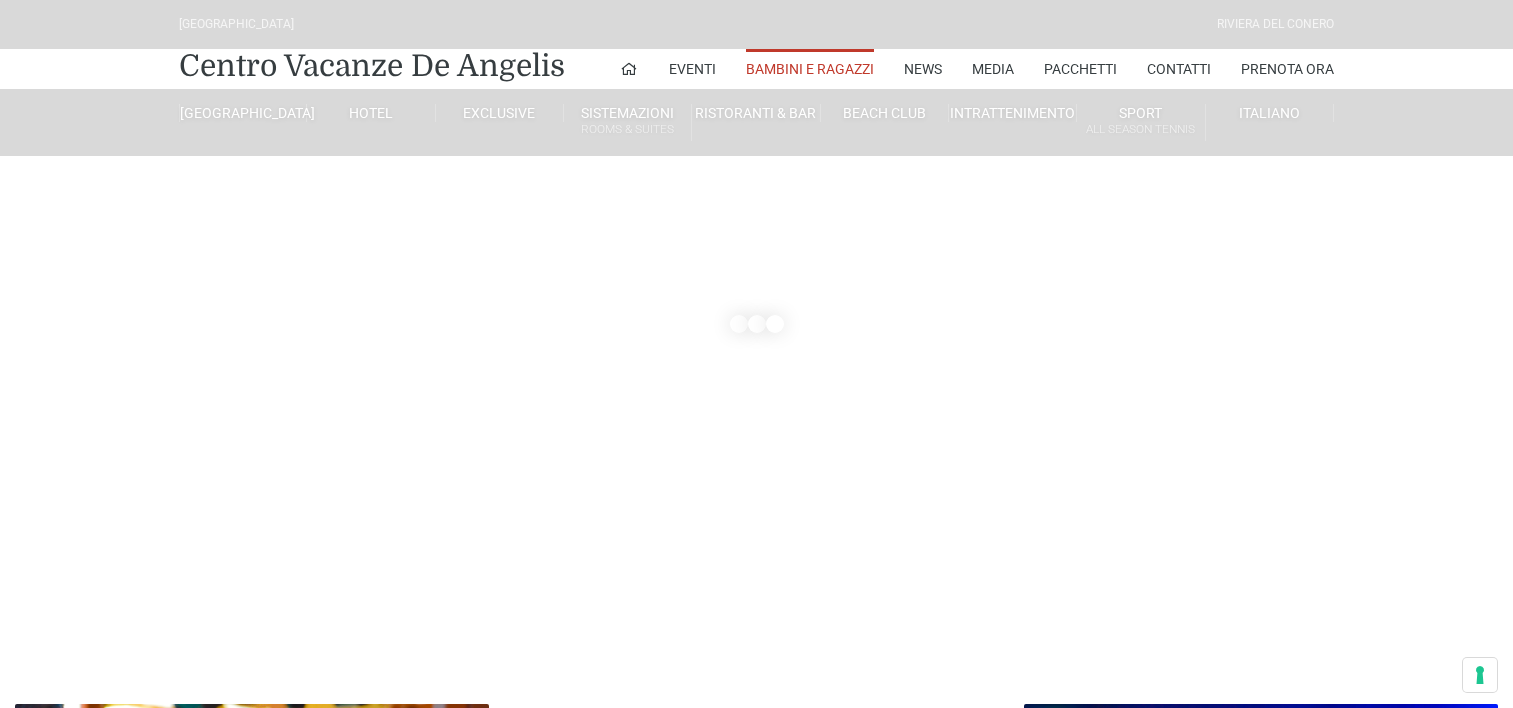 scroll, scrollTop: 0, scrollLeft: 0, axis: both 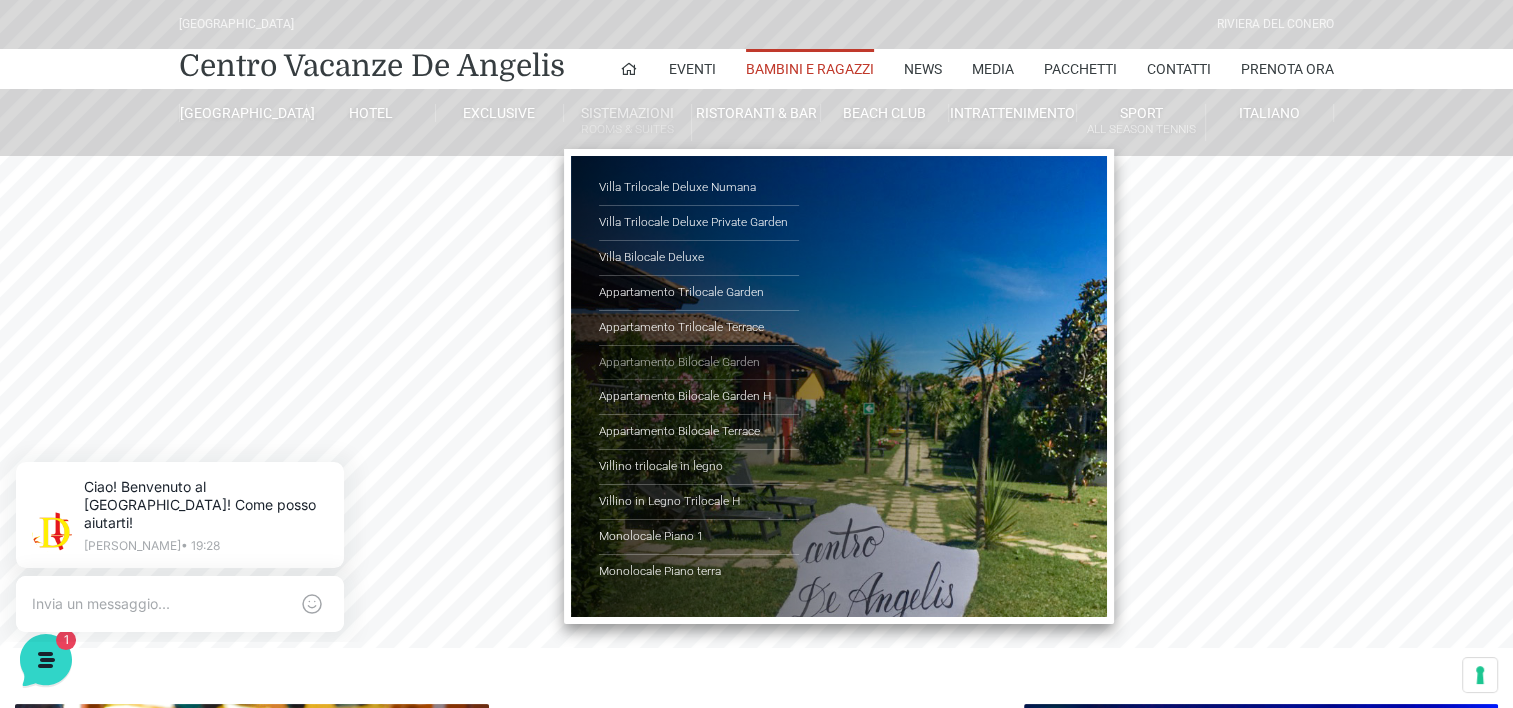 click on "Appartamento Bilocale Garden" at bounding box center (699, 363) 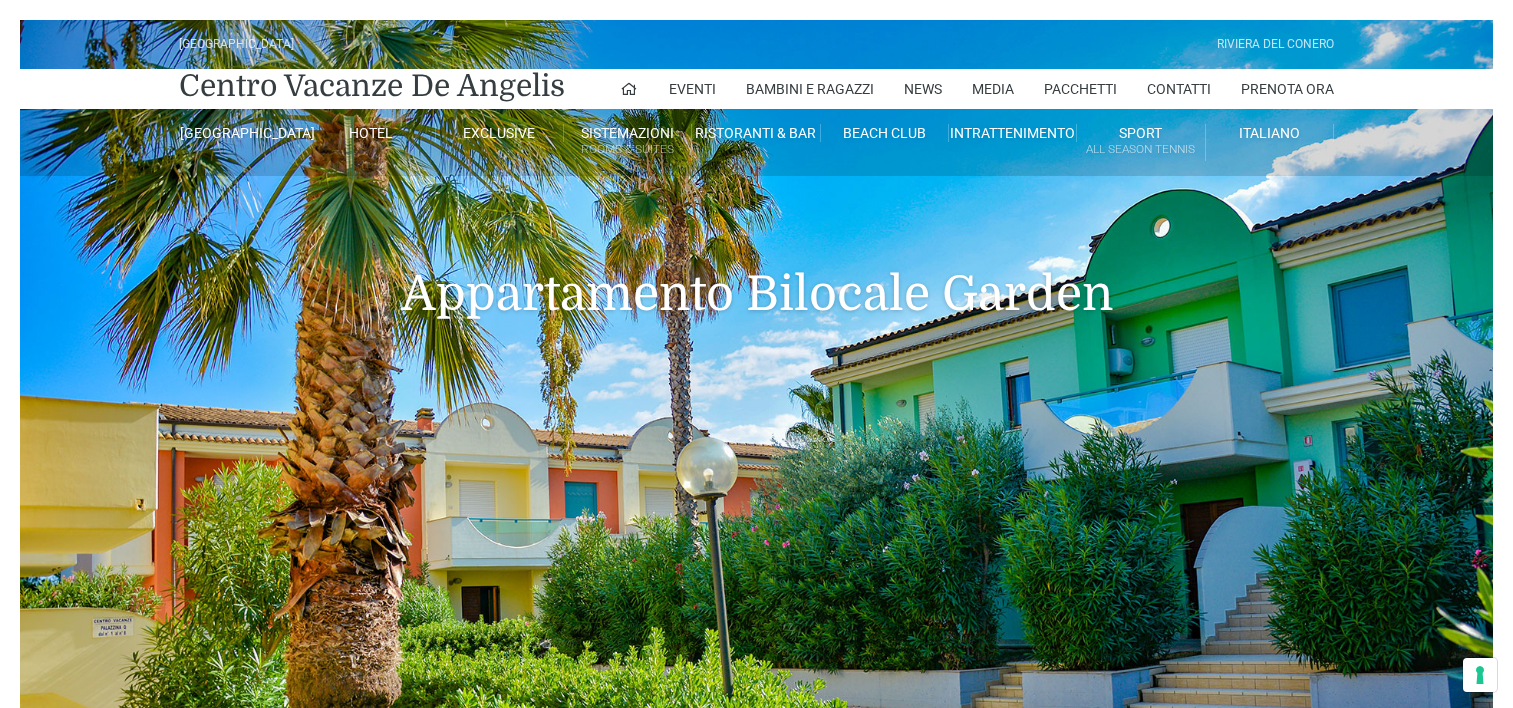 scroll, scrollTop: 0, scrollLeft: 0, axis: both 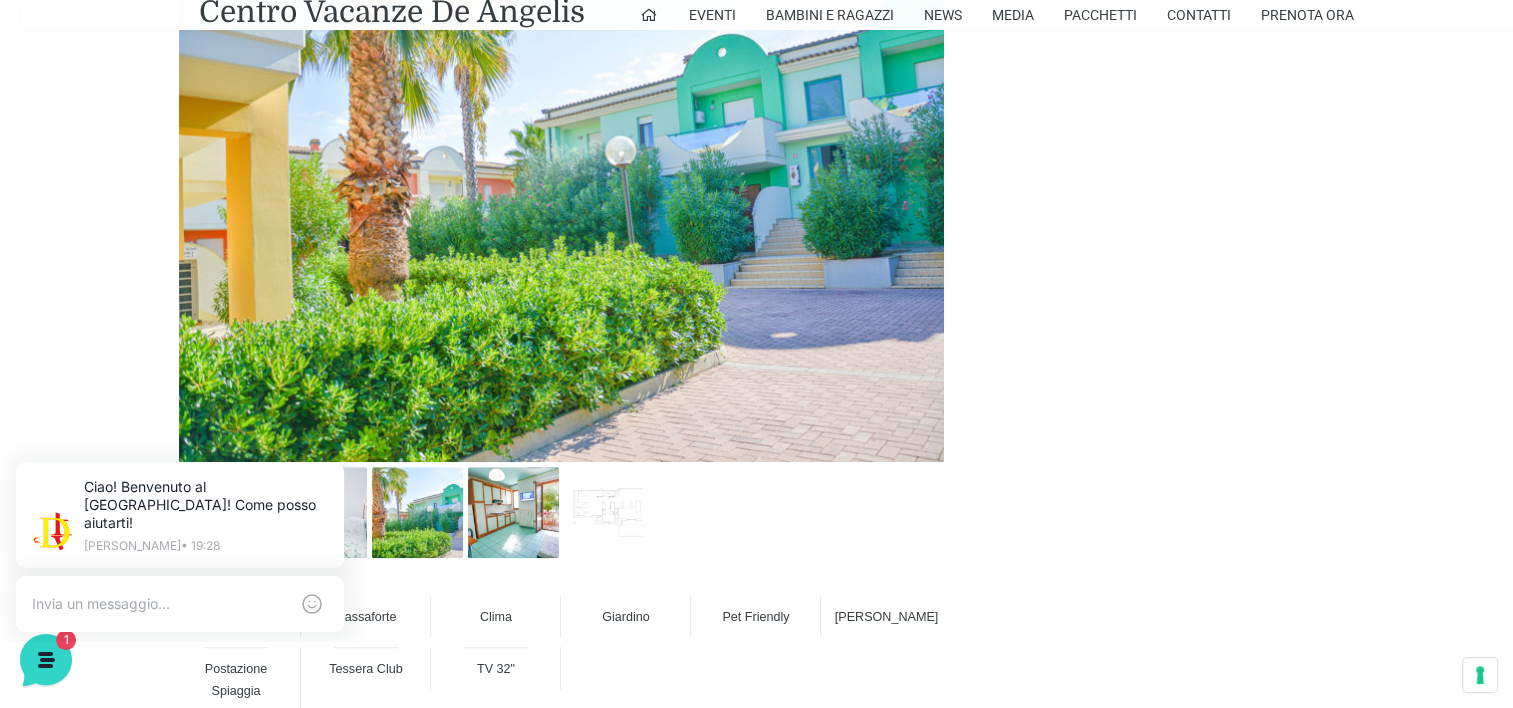 drag, startPoint x: 65, startPoint y: 418, endPoint x: 284, endPoint y: 35, distance: 441.19156 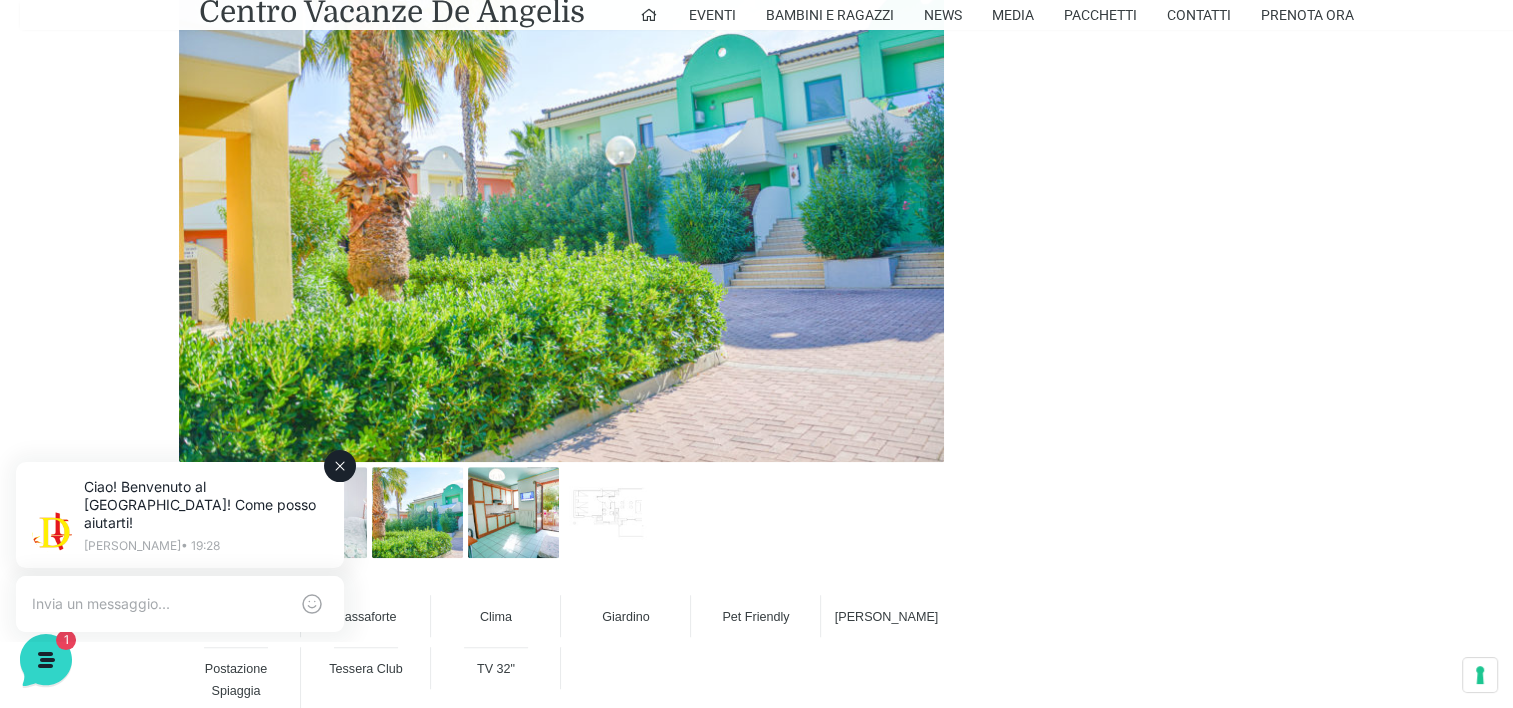 click 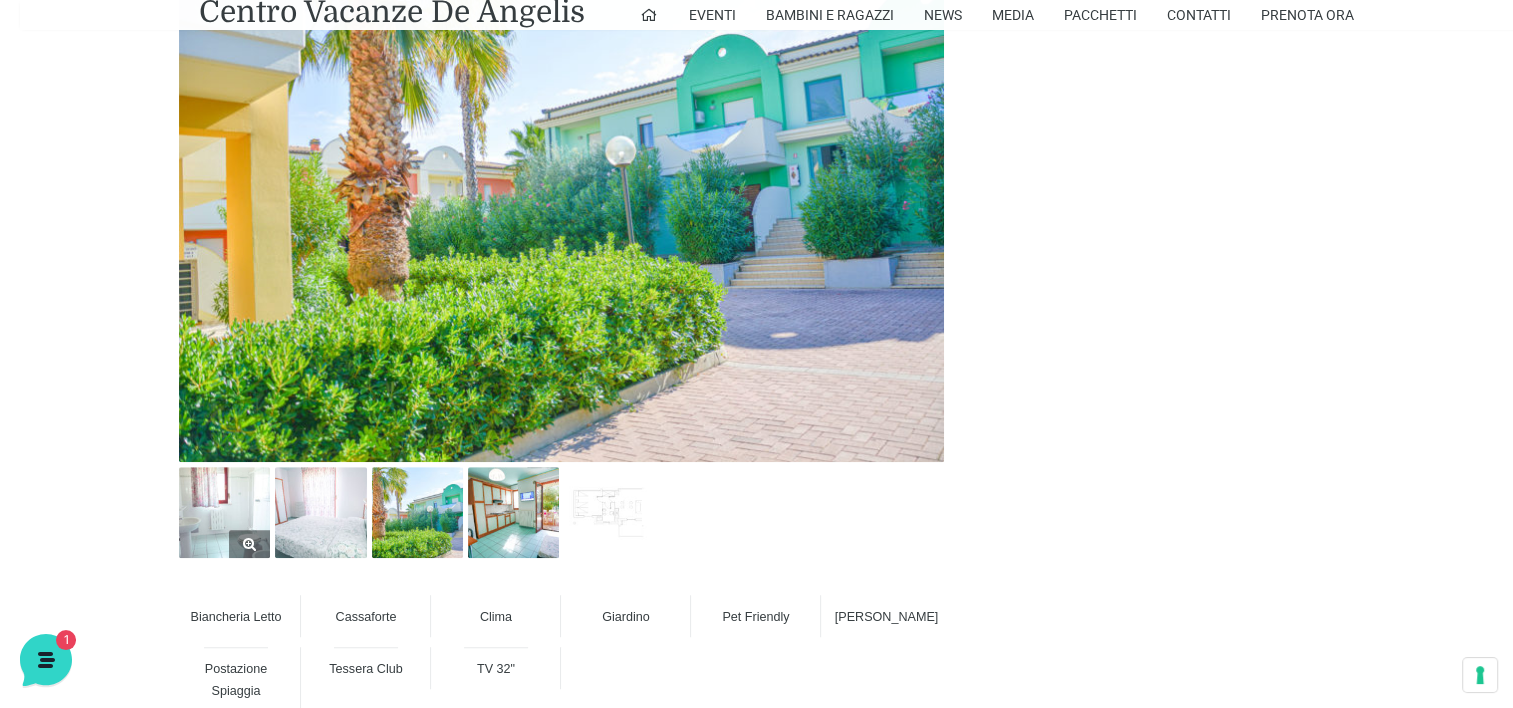 click at bounding box center (224, 512) 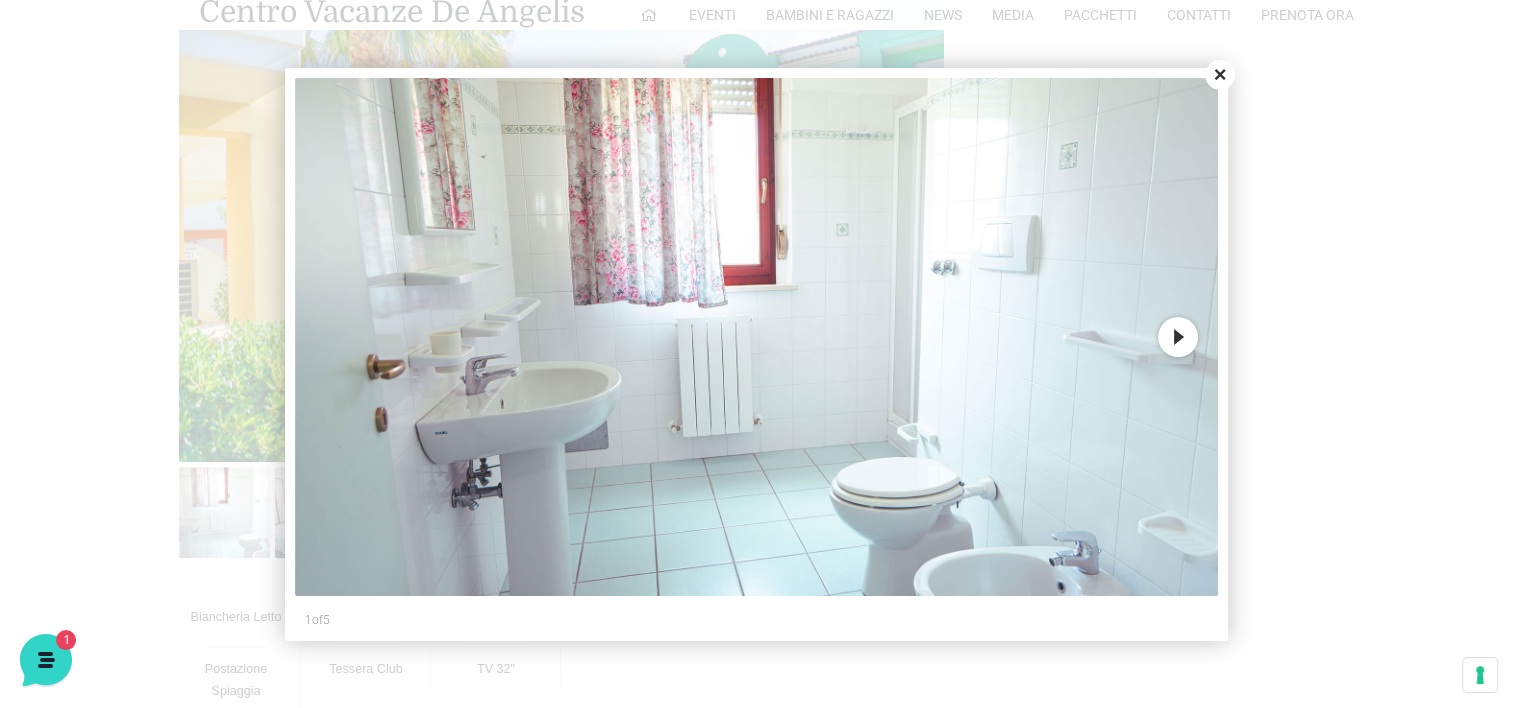 click on "Next" at bounding box center [1178, 337] 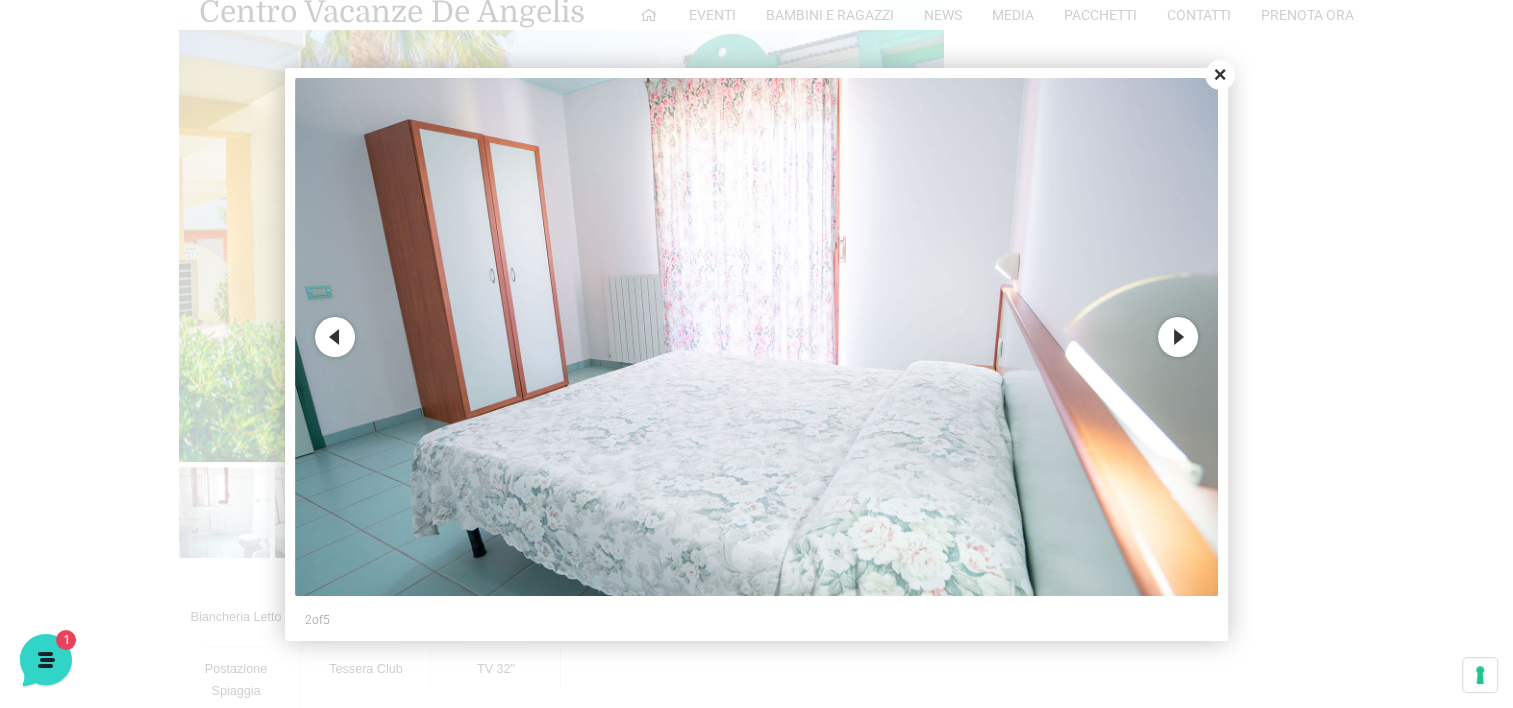 click on "Next" at bounding box center (1178, 337) 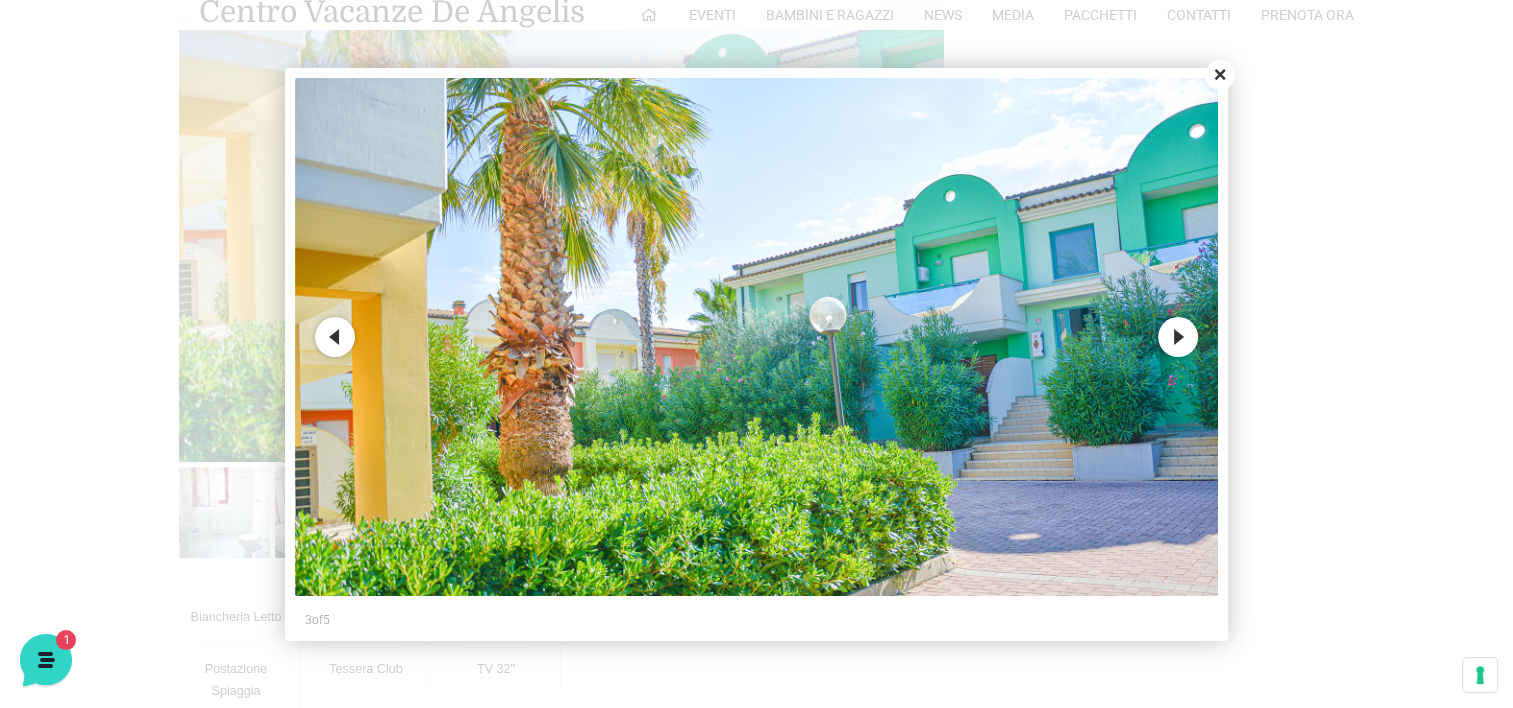 click on "Next" at bounding box center (1178, 337) 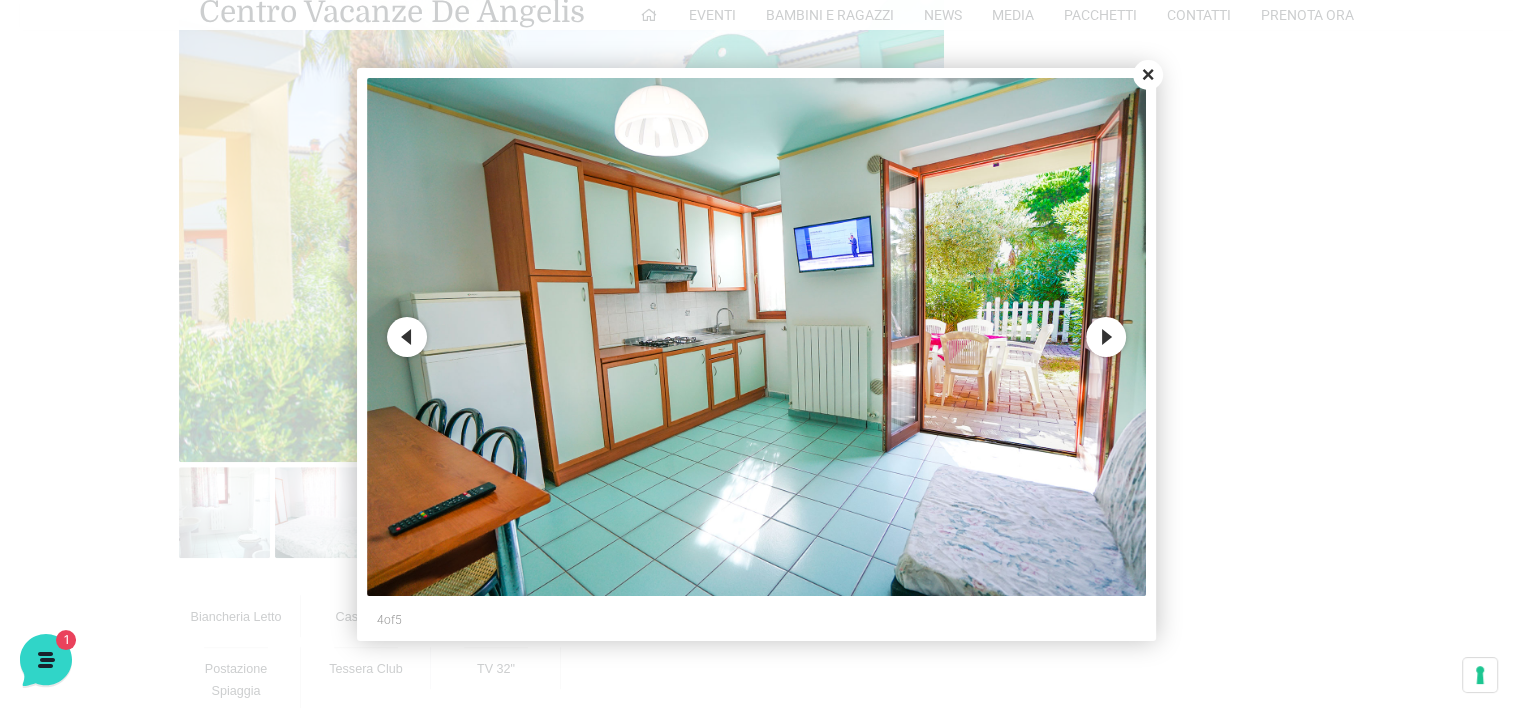 click on "Next" at bounding box center (1106, 337) 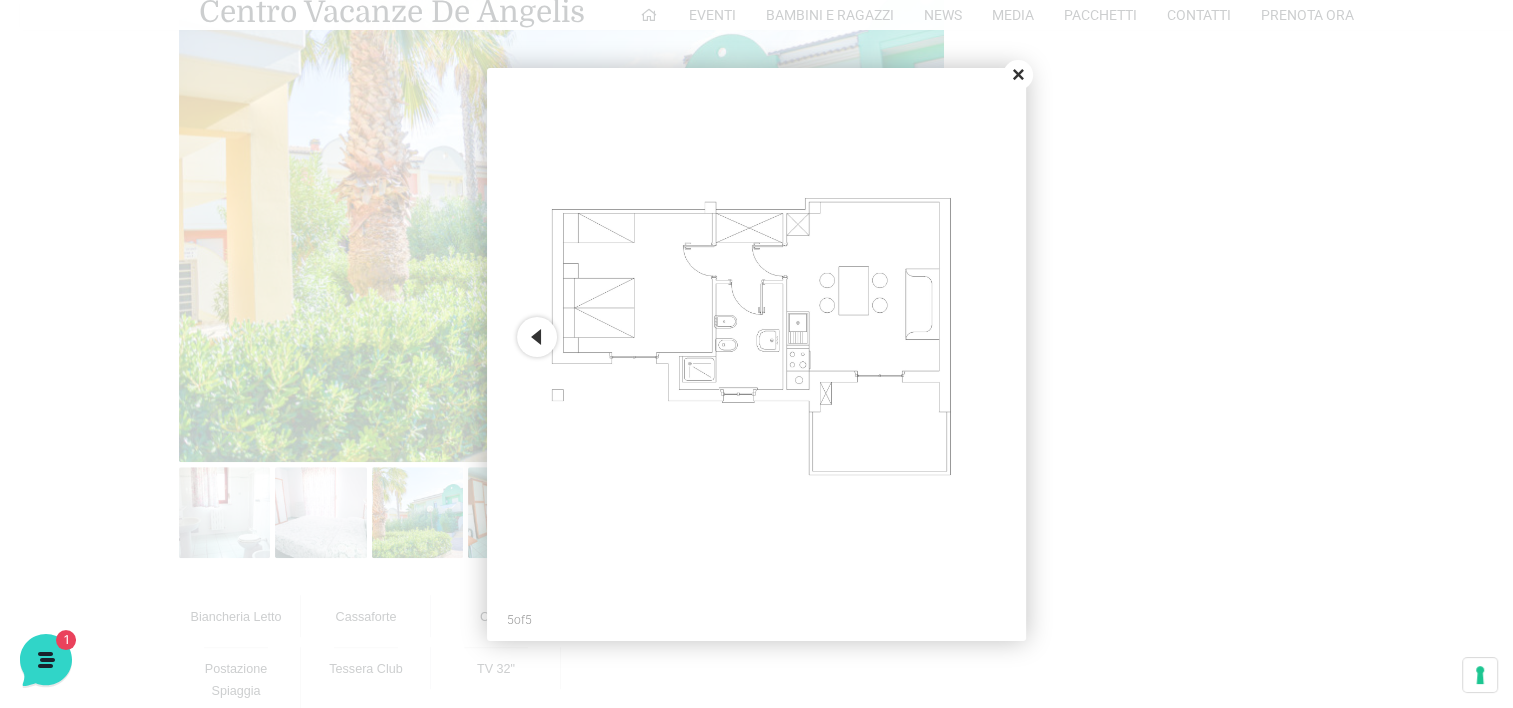 click on "Close" at bounding box center [1018, 75] 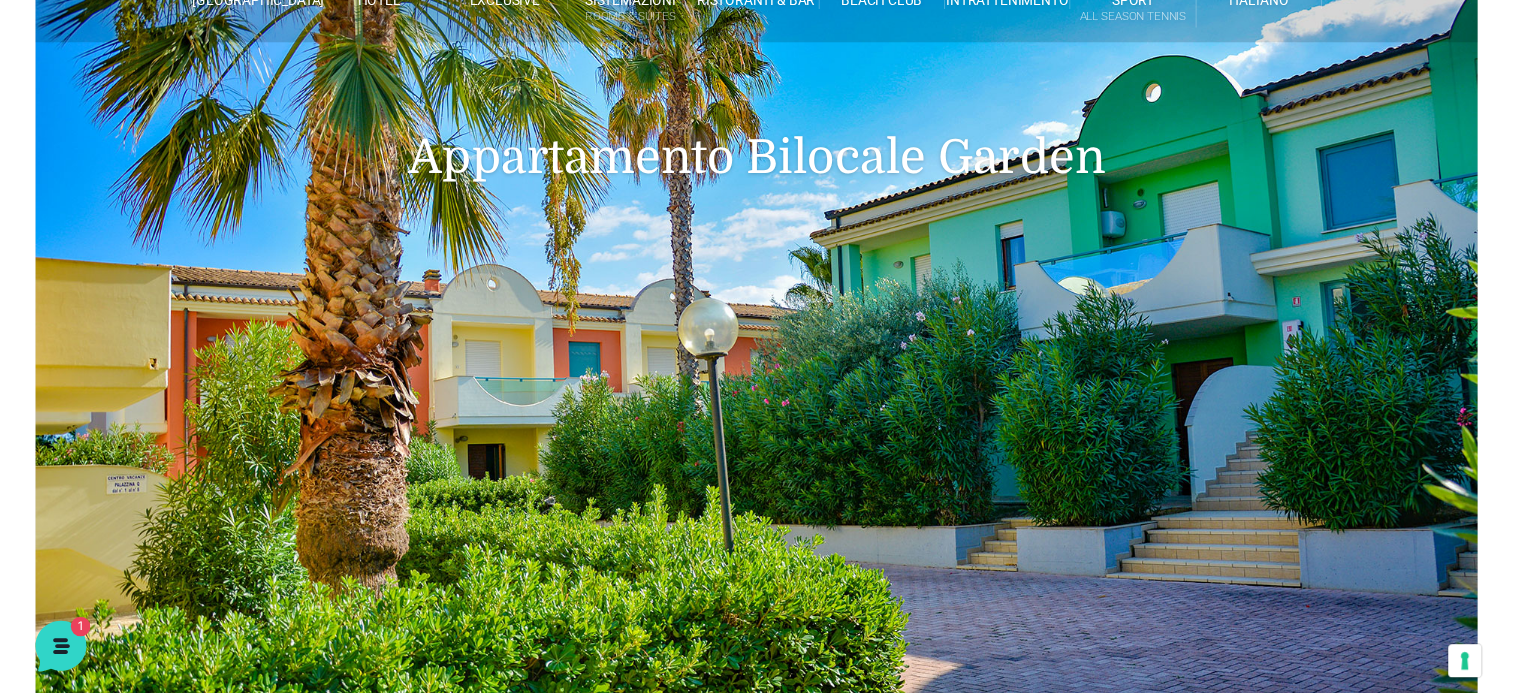 scroll, scrollTop: 93, scrollLeft: 0, axis: vertical 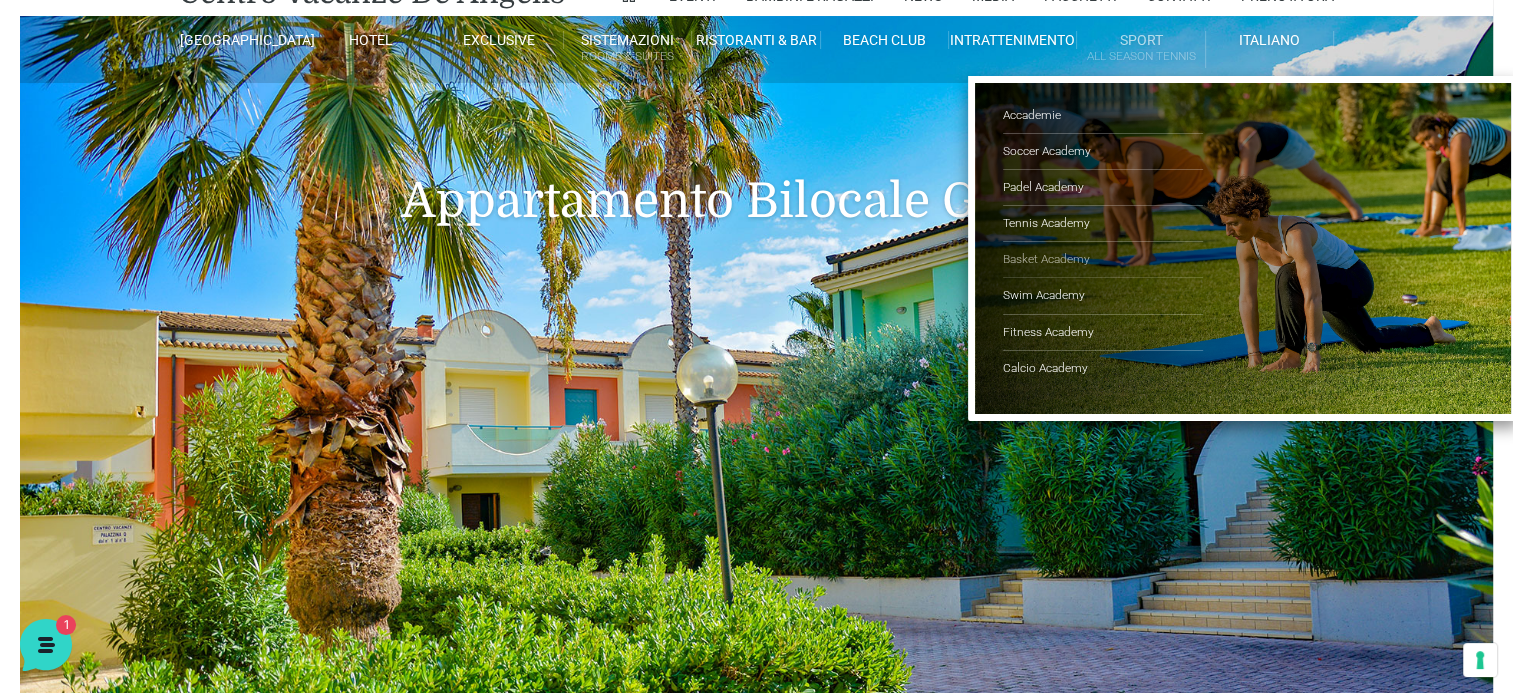 click on "Basket Academy" at bounding box center [1103, 260] 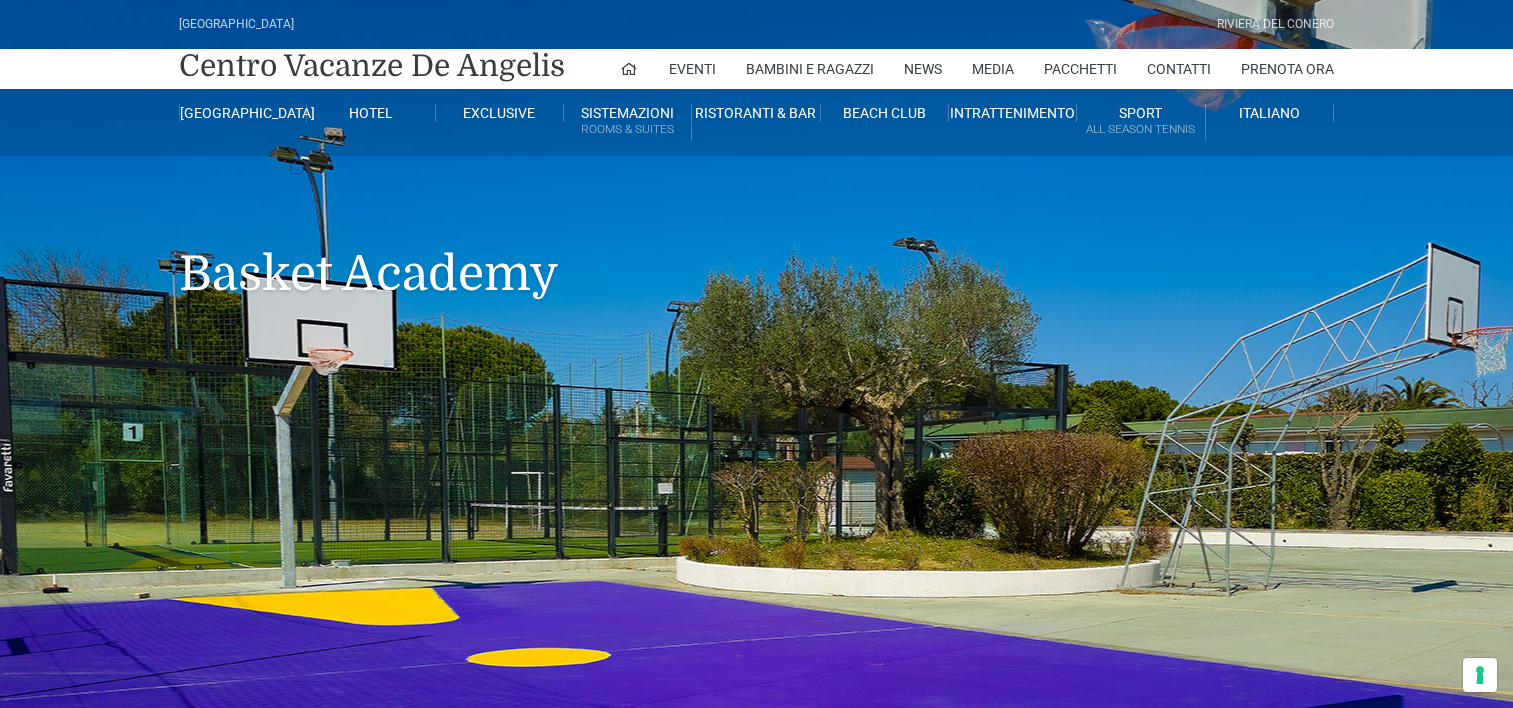 scroll, scrollTop: 0, scrollLeft: 0, axis: both 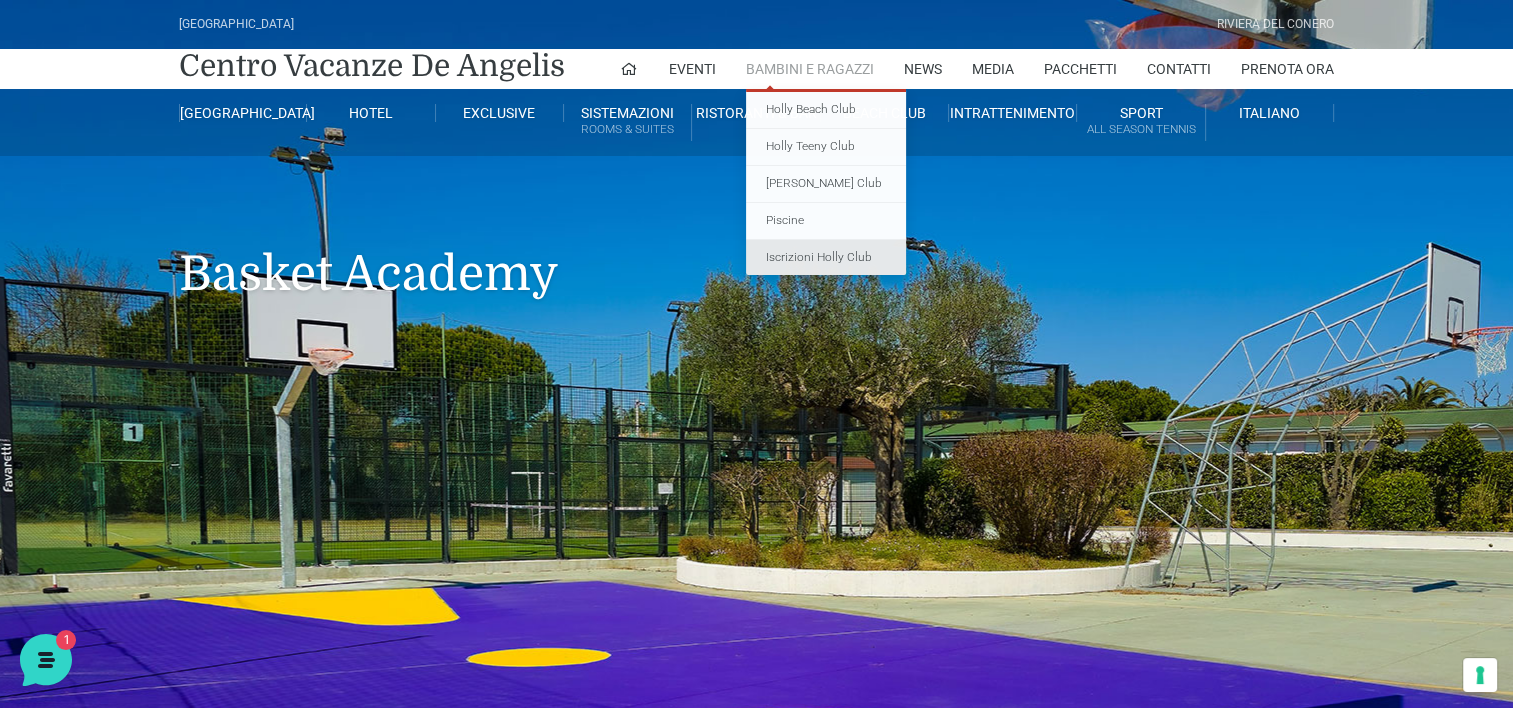 click on "Iscrizioni Holly Club" at bounding box center [826, 258] 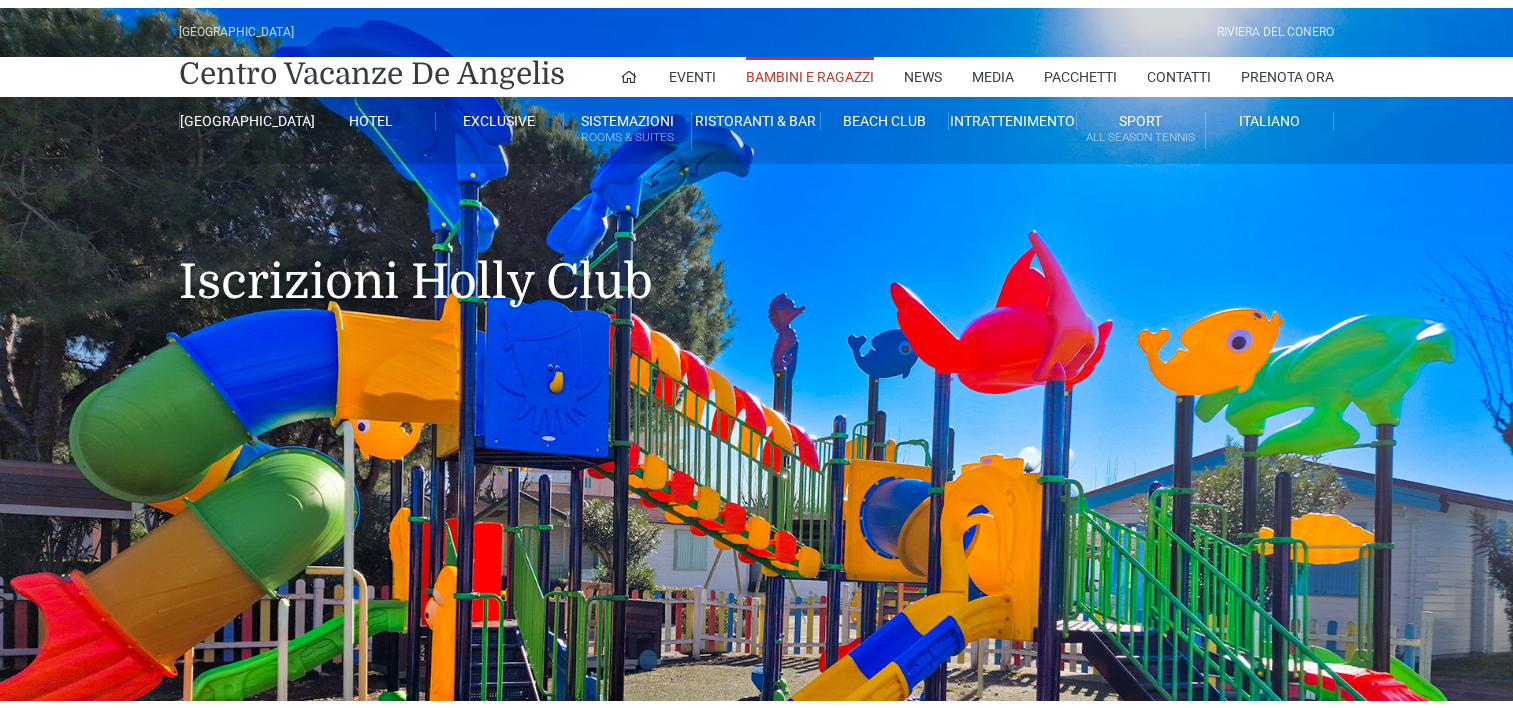 scroll, scrollTop: 0, scrollLeft: 0, axis: both 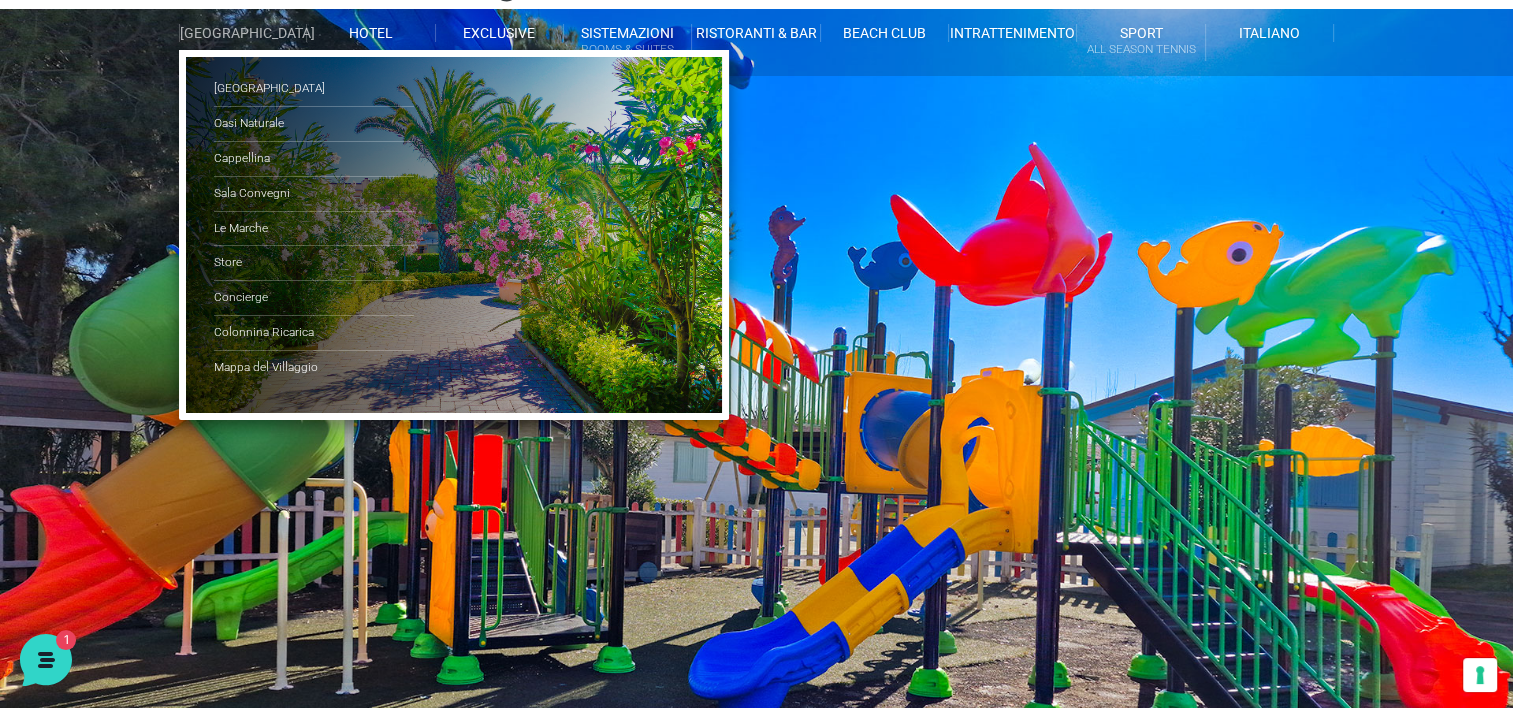 click on "[GEOGRAPHIC_DATA]" at bounding box center (243, 33) 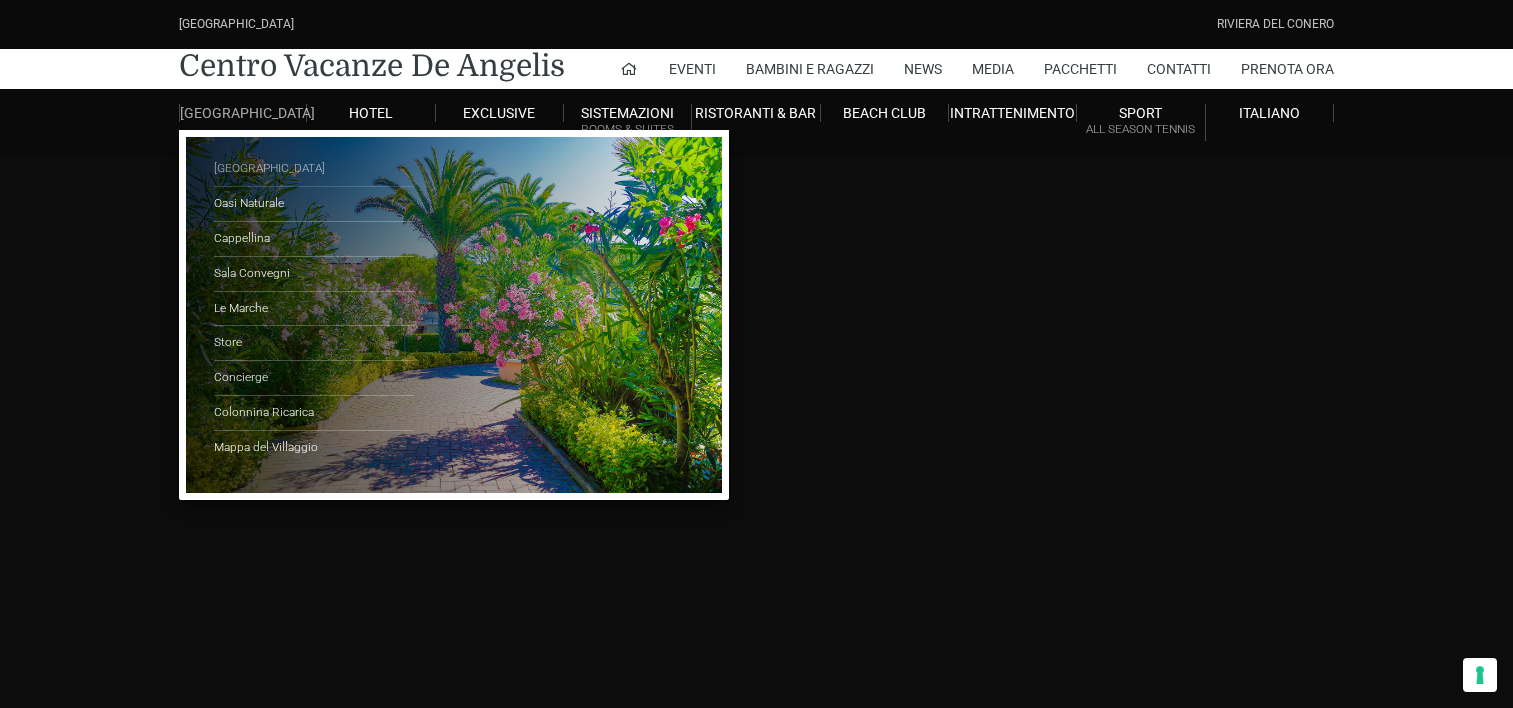 scroll, scrollTop: 0, scrollLeft: 0, axis: both 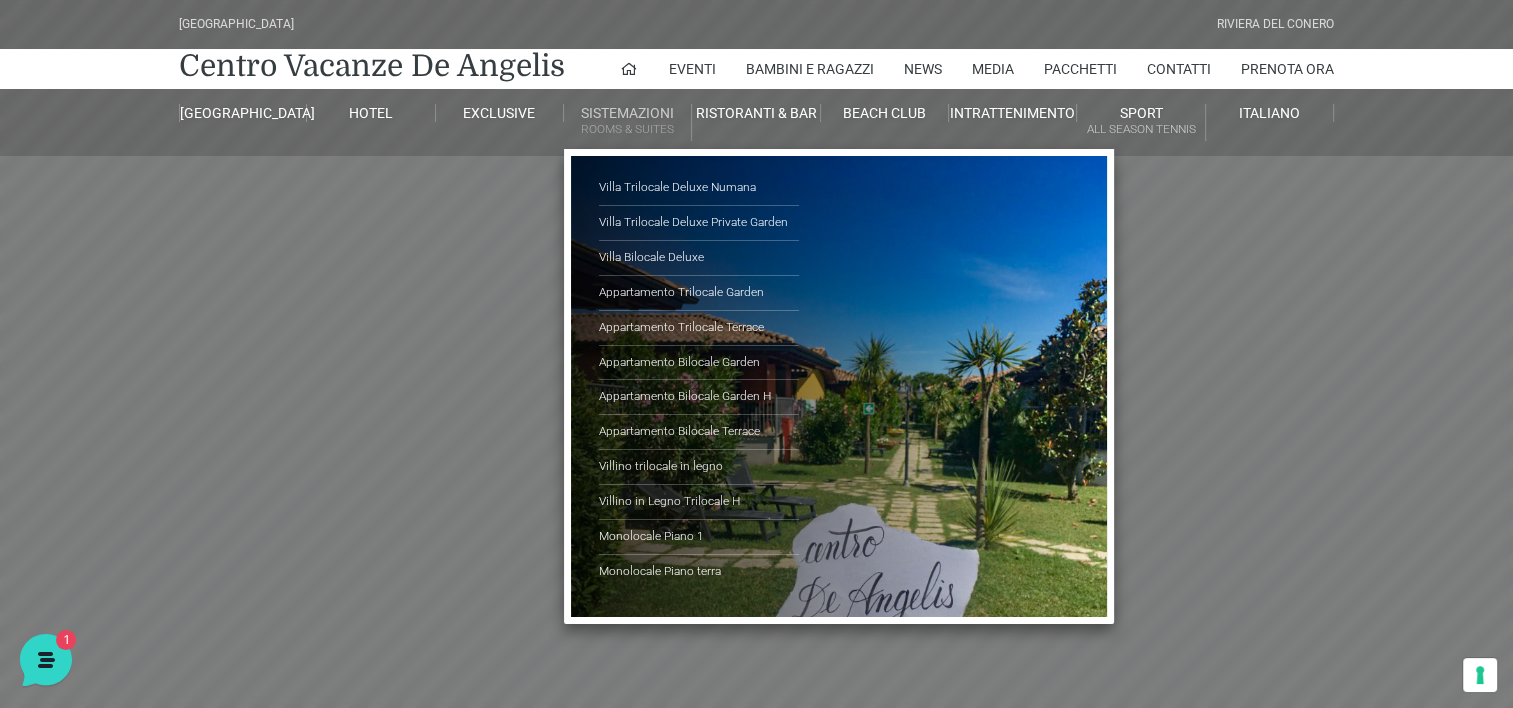 click on "Sistemazioni Rooms & Suites" at bounding box center (628, 122) 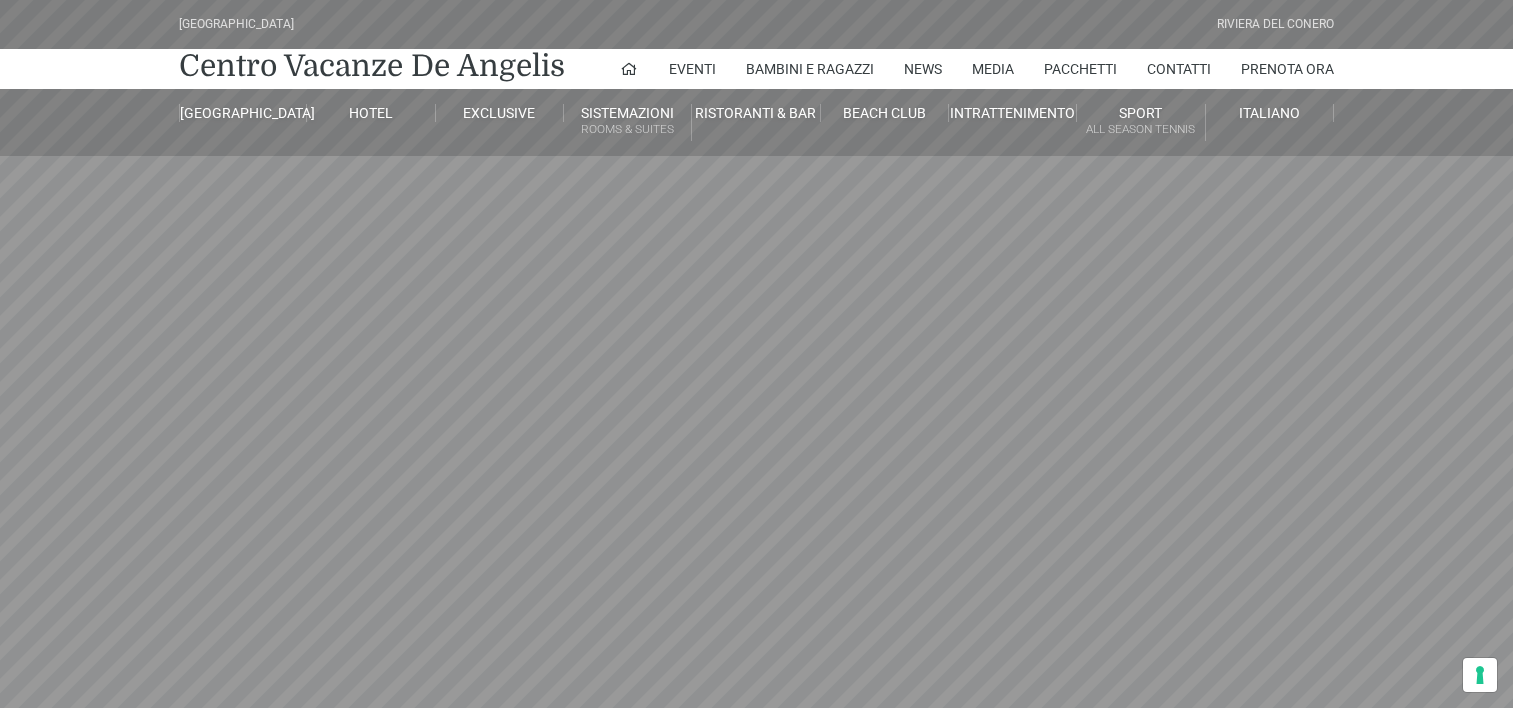 scroll, scrollTop: 0, scrollLeft: 0, axis: both 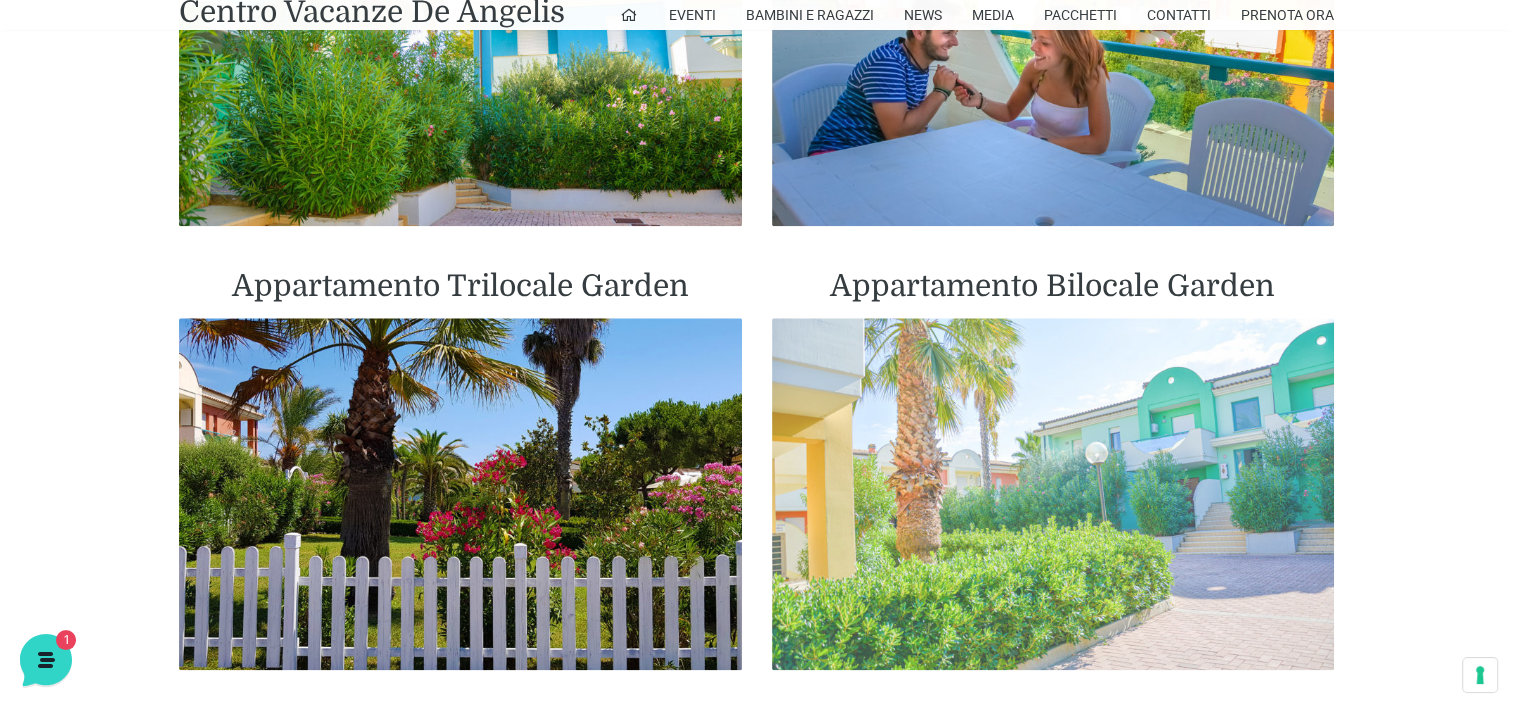 click at bounding box center (1053, 494) 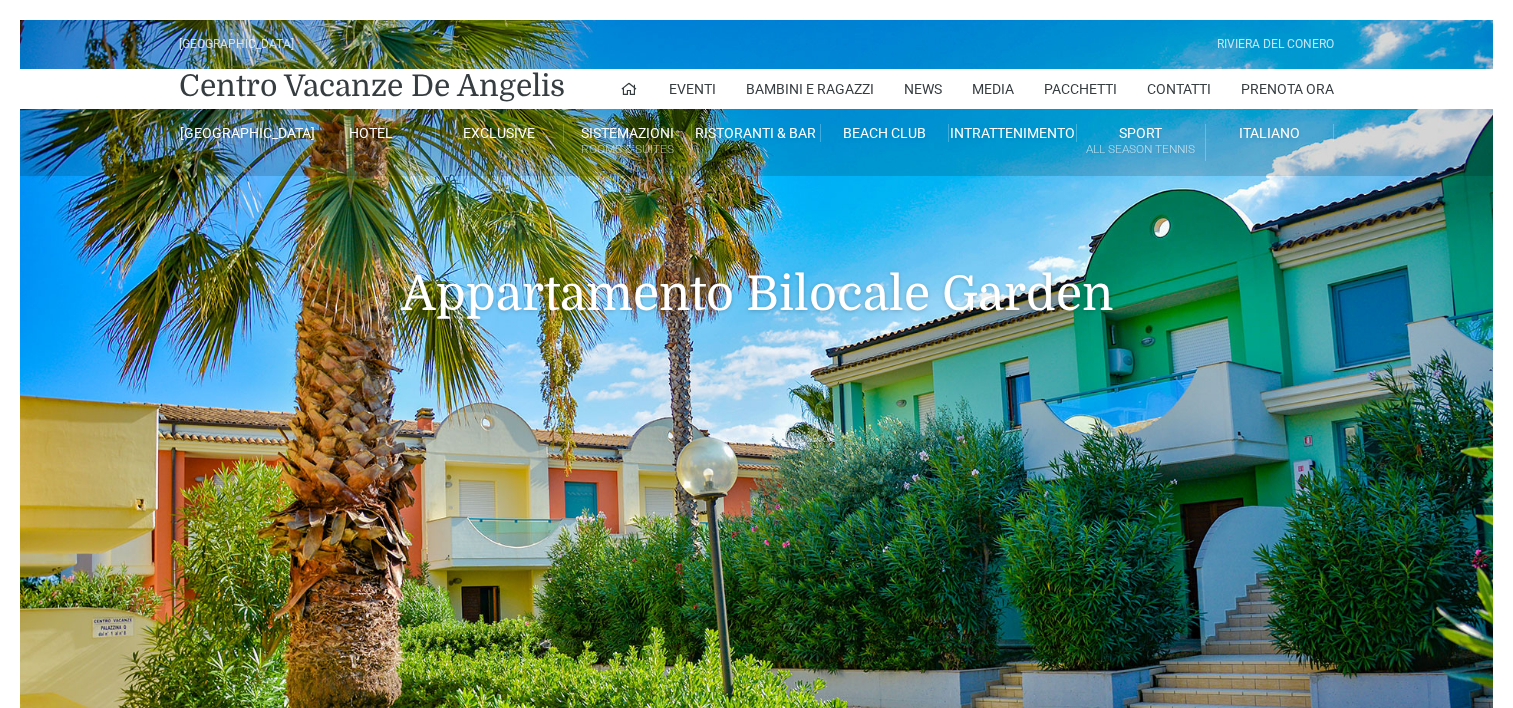 scroll, scrollTop: 0, scrollLeft: 0, axis: both 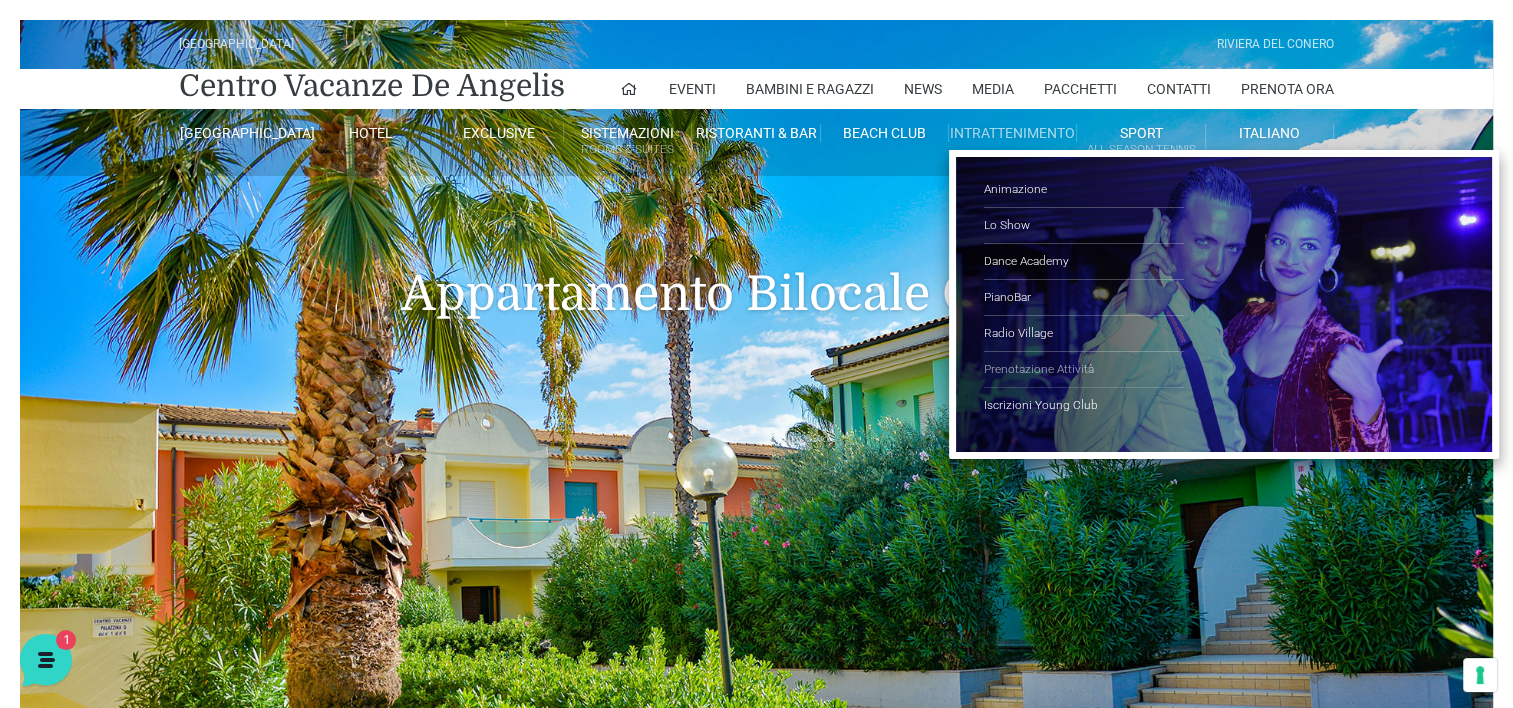 click on "Prenotazione Attività" at bounding box center [1084, 370] 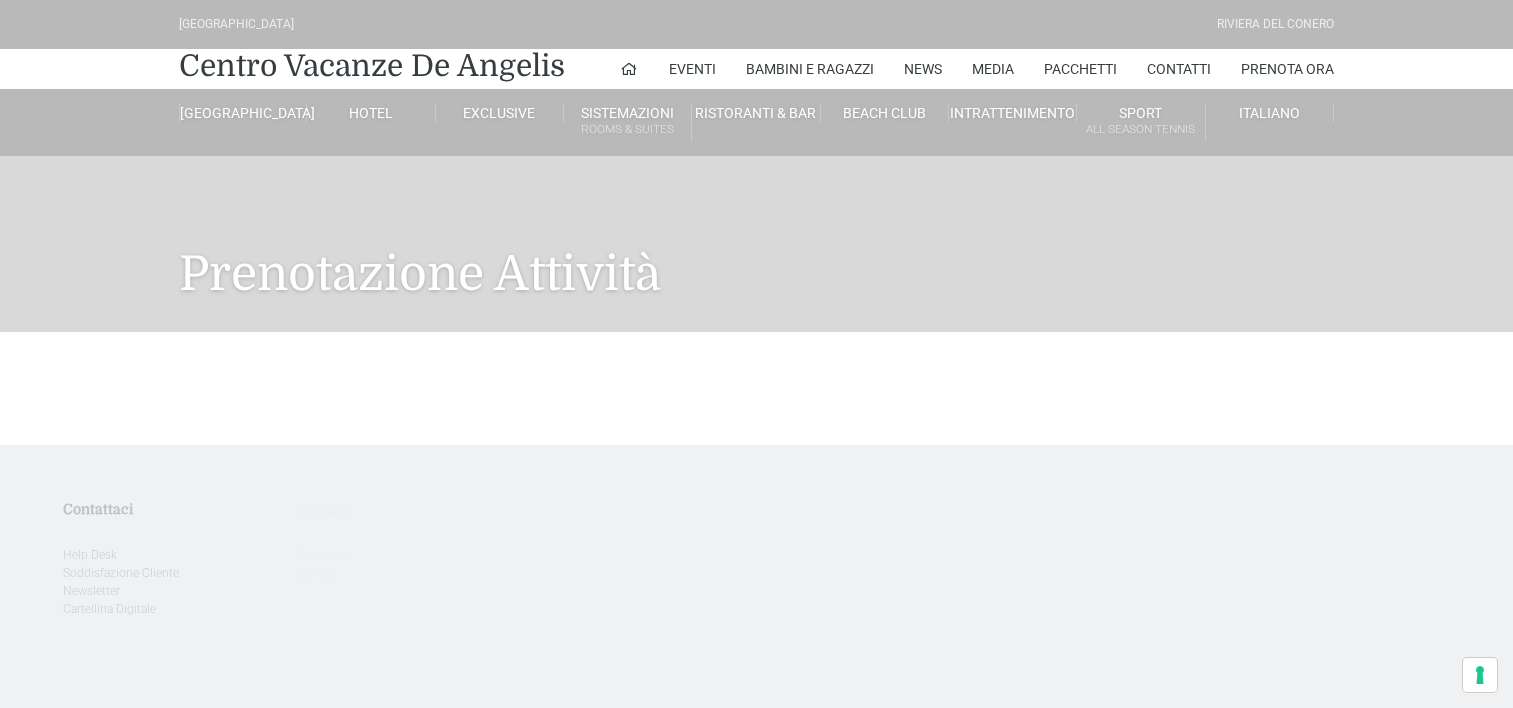 scroll, scrollTop: 0, scrollLeft: 0, axis: both 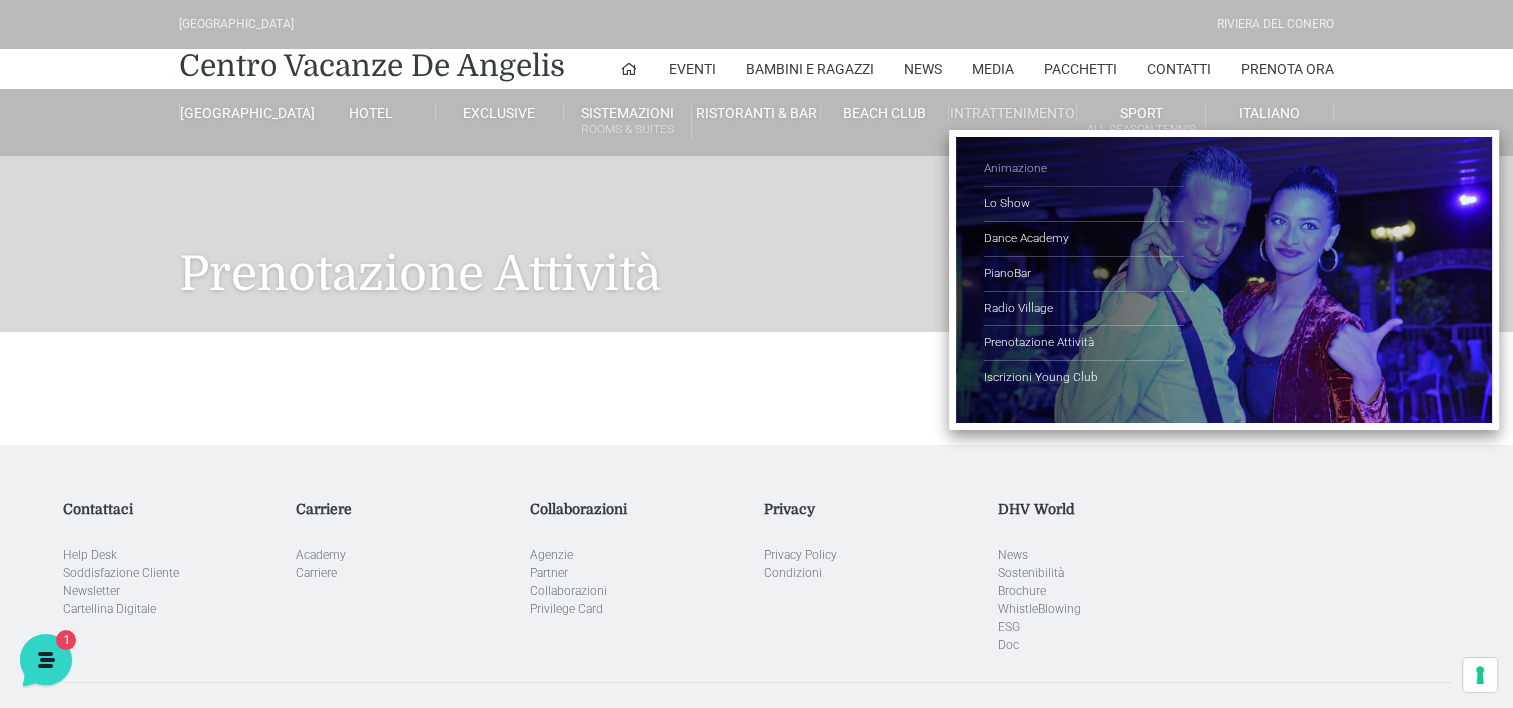 click on "Animazione" at bounding box center (1084, 169) 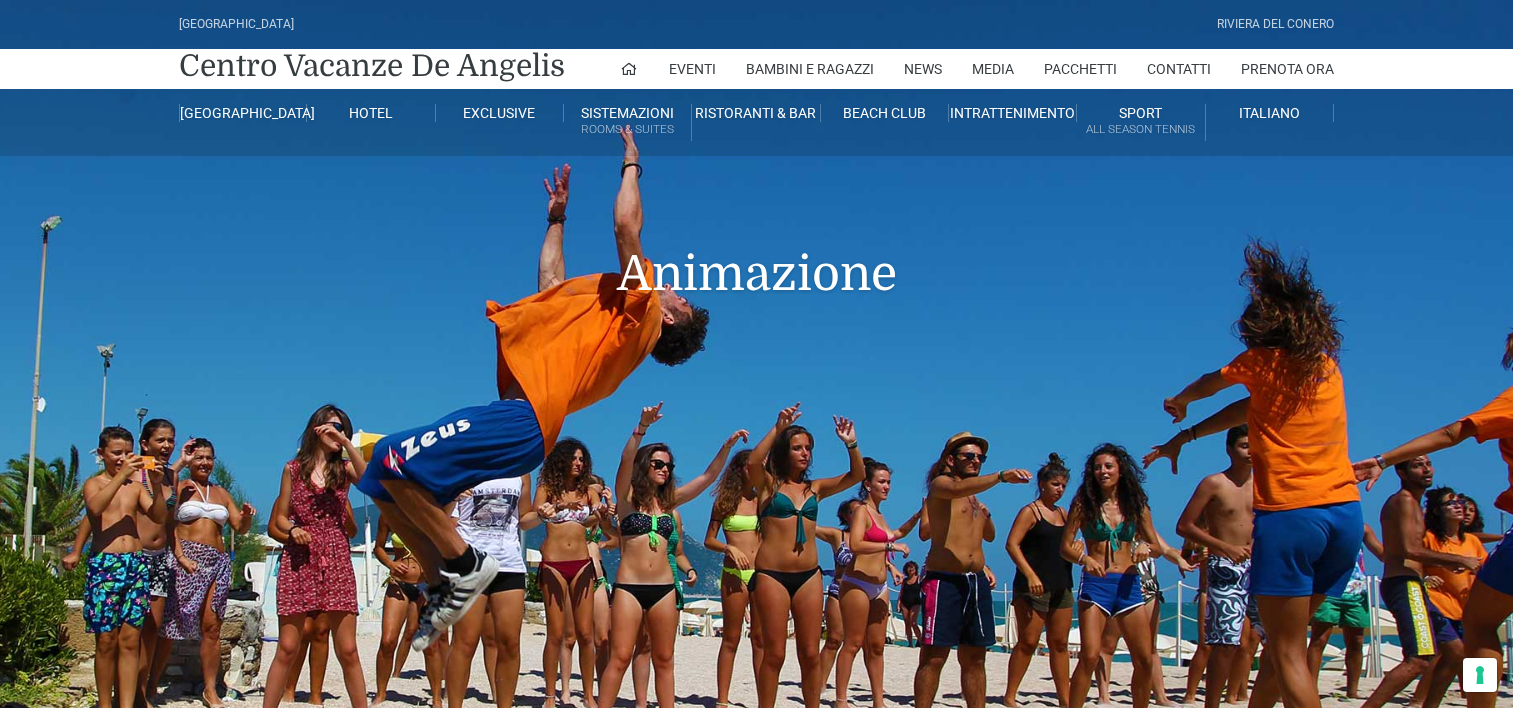scroll, scrollTop: 0, scrollLeft: 0, axis: both 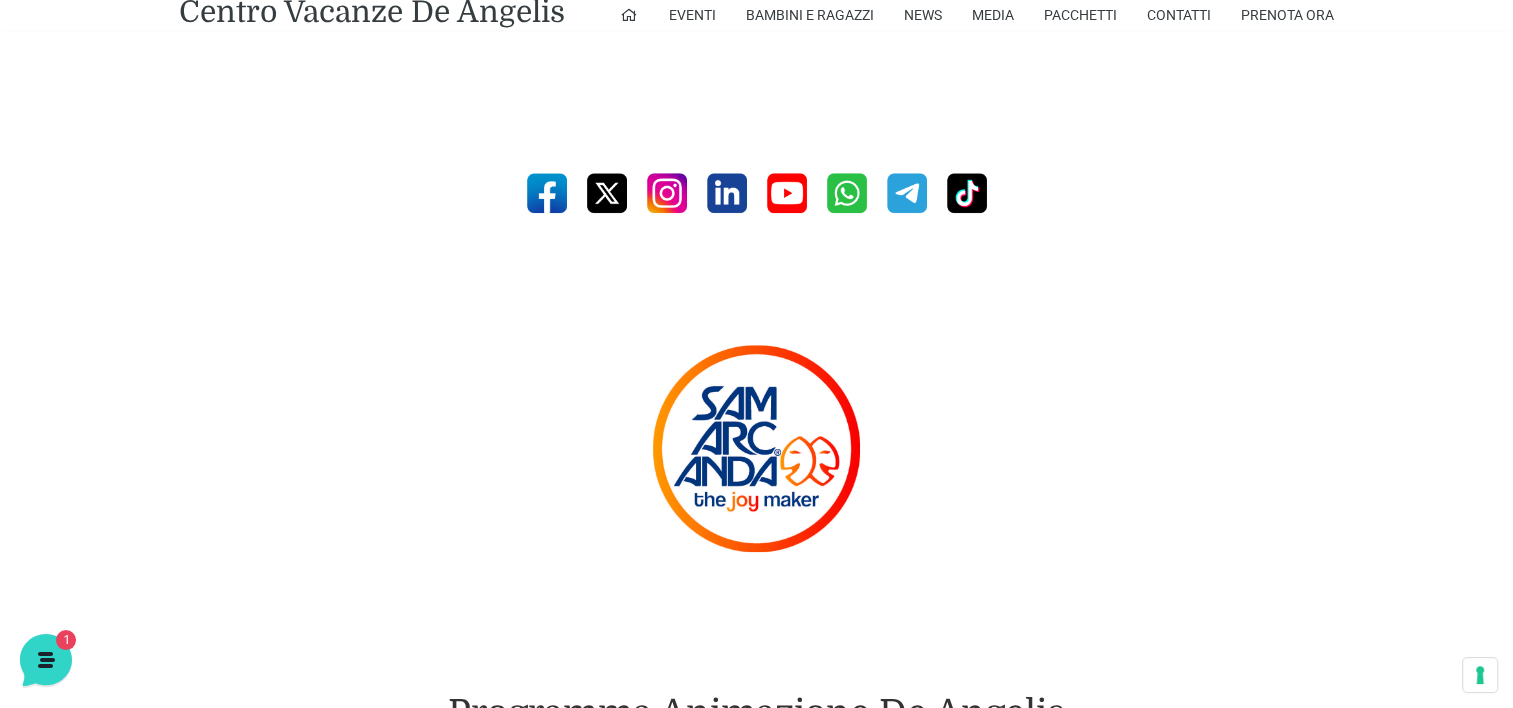 click on "Animazione Cabaret Musical
Lo staff di animazione propone un vasto programma di attività per bambini, ragazzi ed adulti. spettacoli, cabaret, sport, musical ed eventi.
Seguici sui nostri canali
Seguici sui Social Media
Logo [GEOGRAPHIC_DATA]
Spiaggia
[GEOGRAPHIC_DATA]" at bounding box center [756, 642] 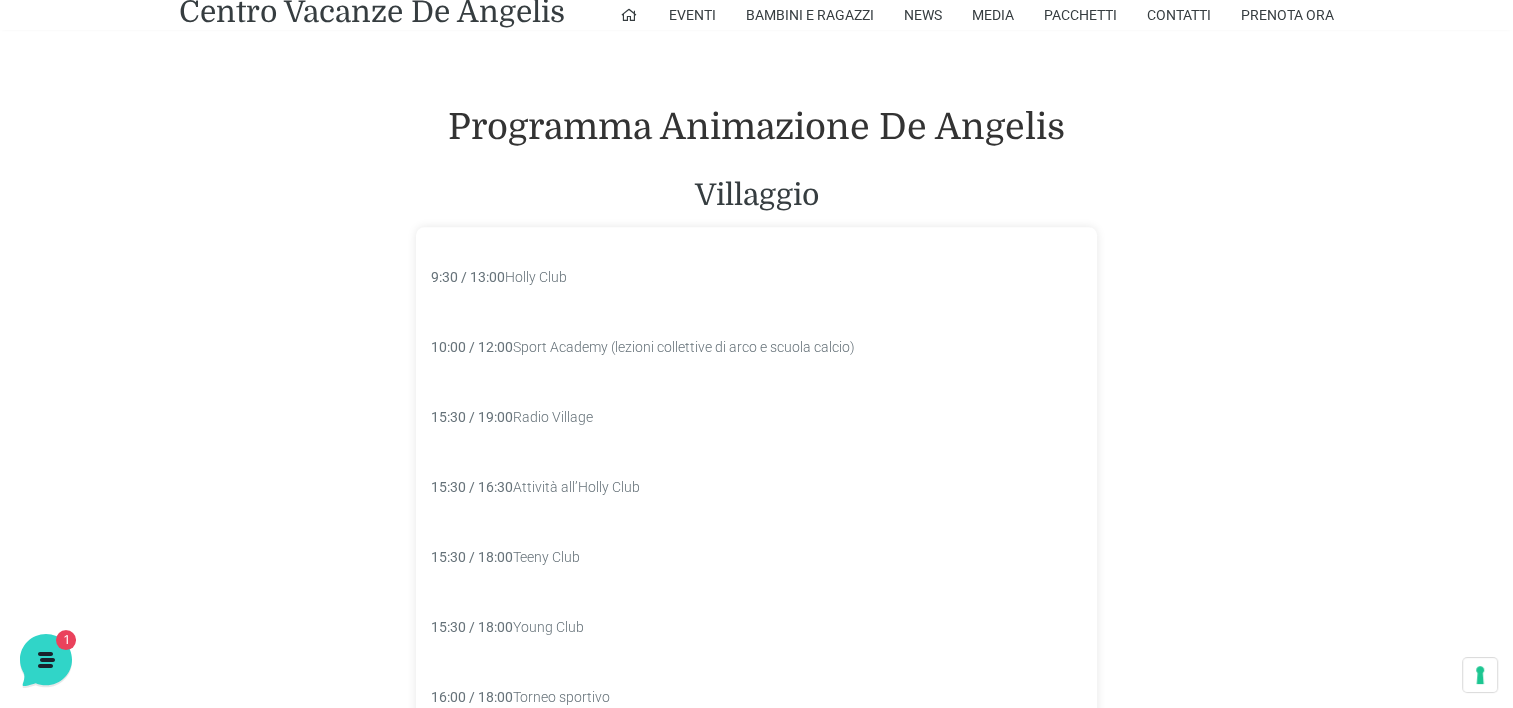 scroll, scrollTop: 2331, scrollLeft: 0, axis: vertical 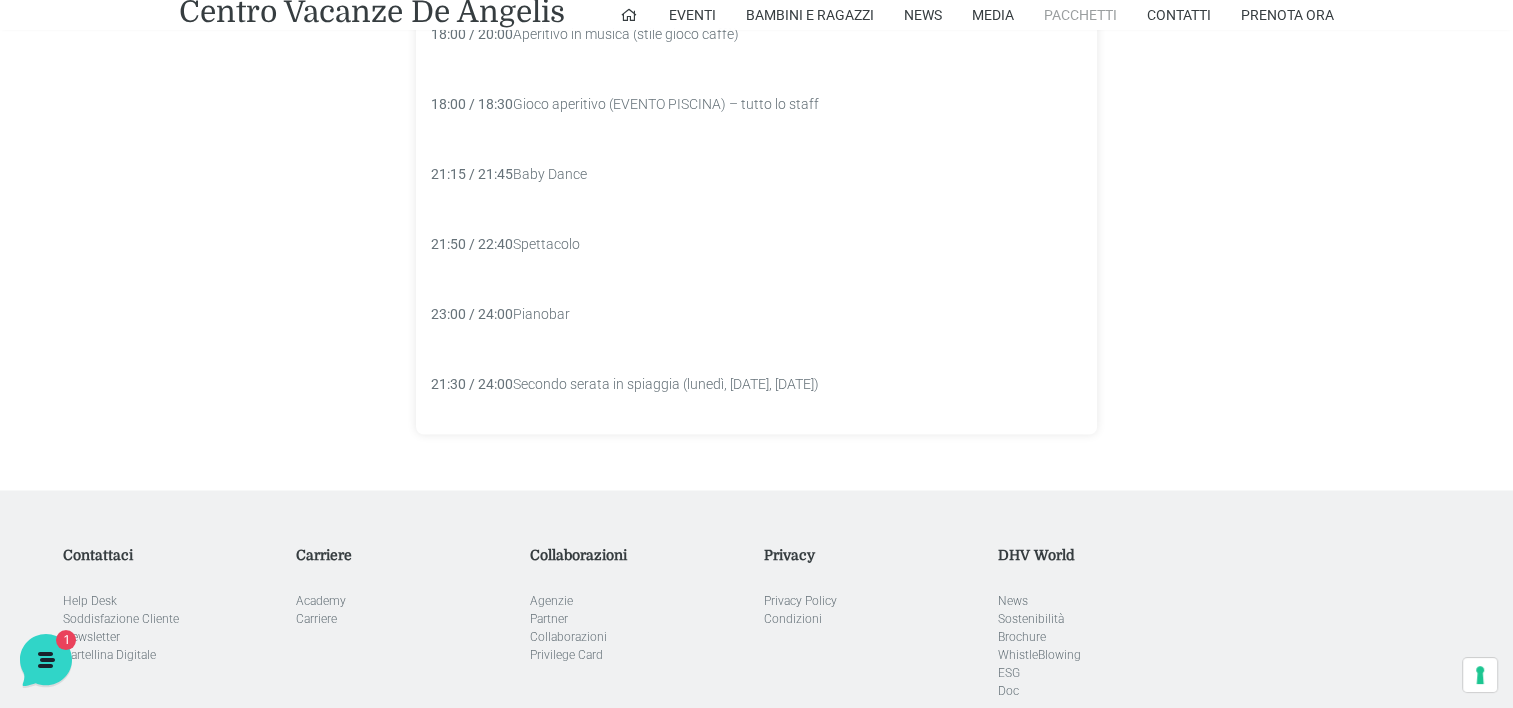 click on "Pacchetti" at bounding box center (1080, 15) 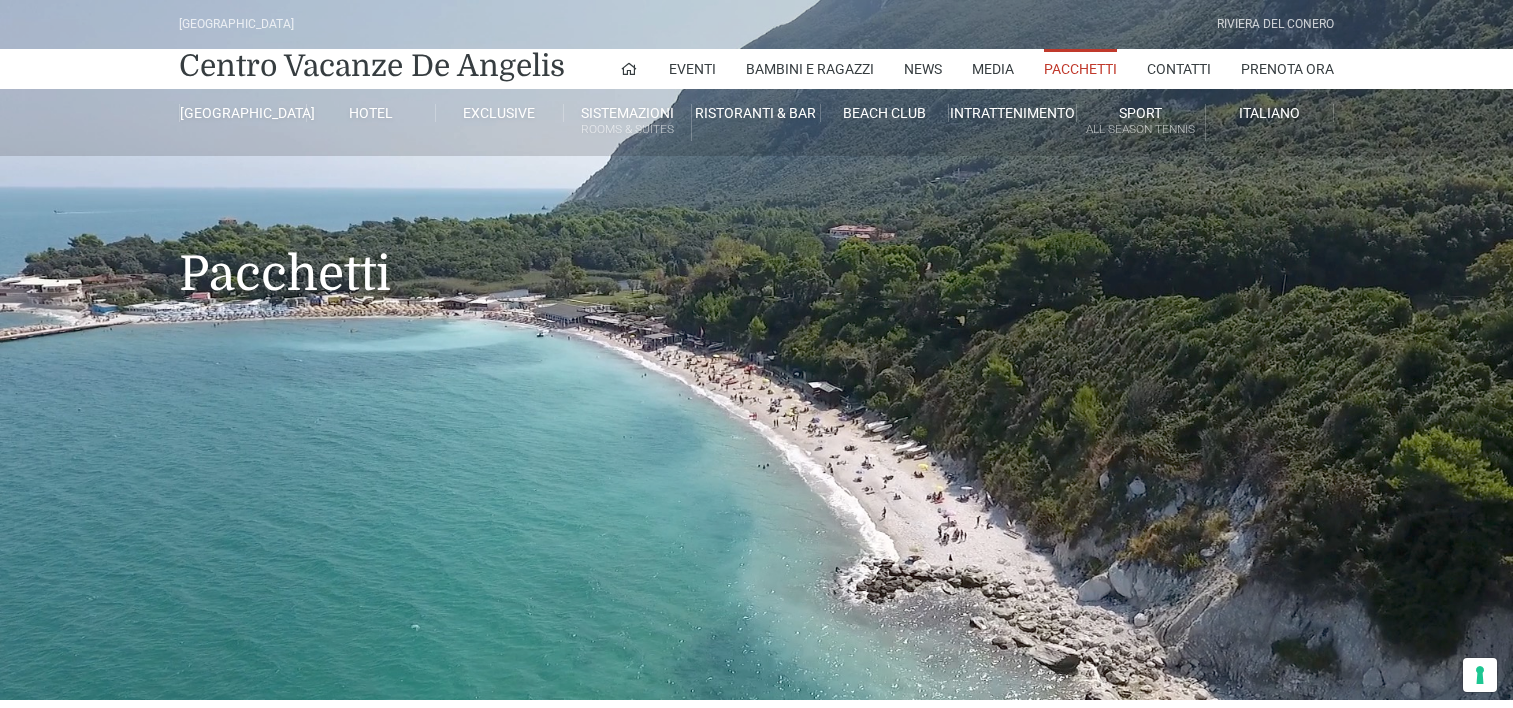 scroll, scrollTop: 0, scrollLeft: 0, axis: both 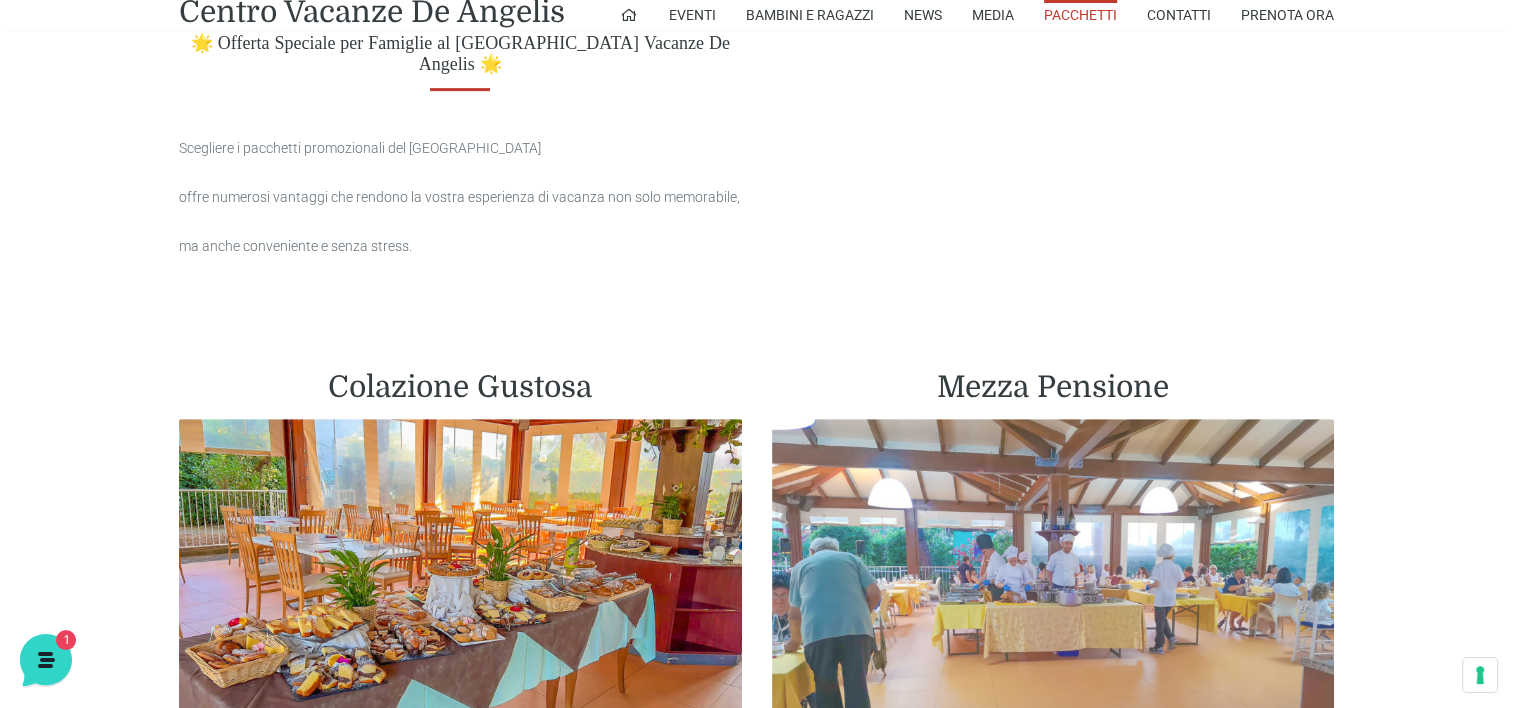 click at bounding box center (1053, 595) 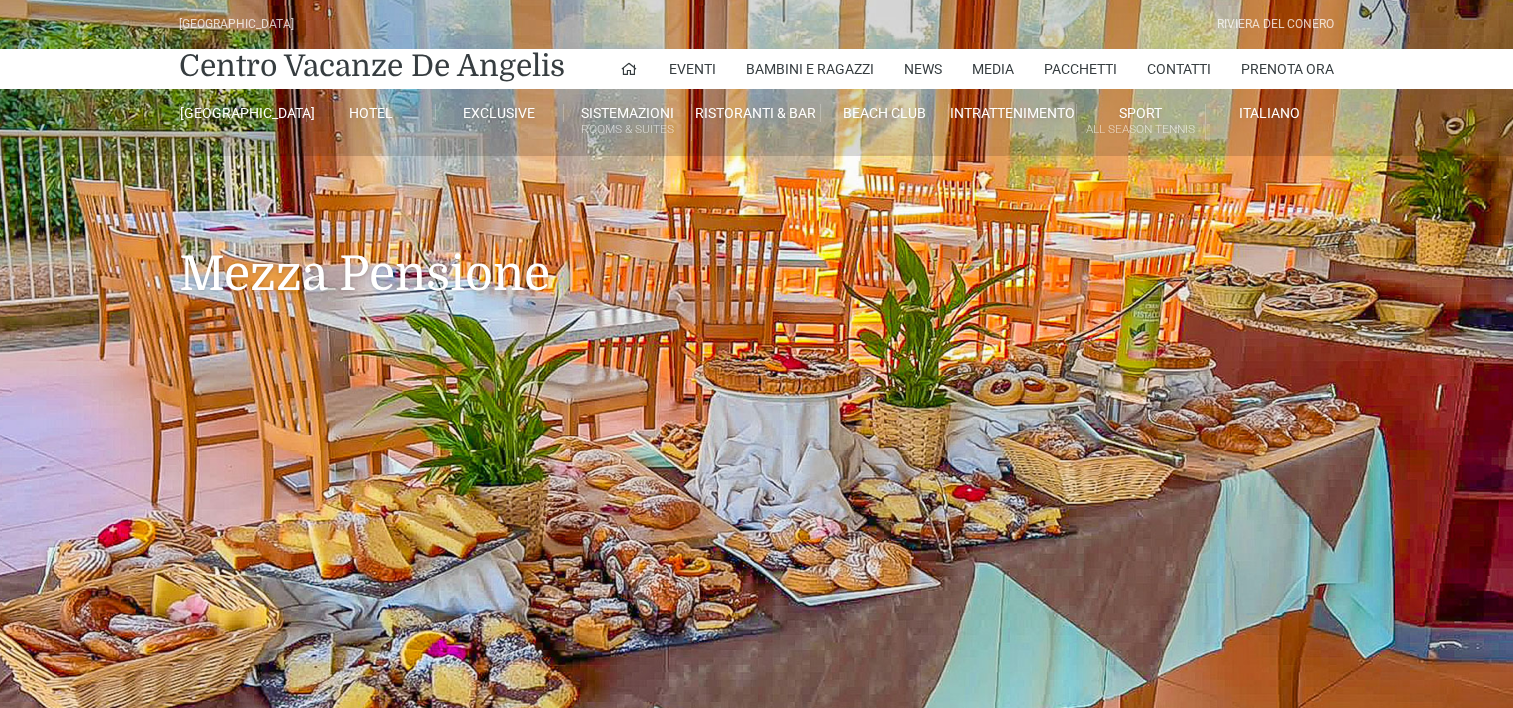 scroll, scrollTop: 0, scrollLeft: 0, axis: both 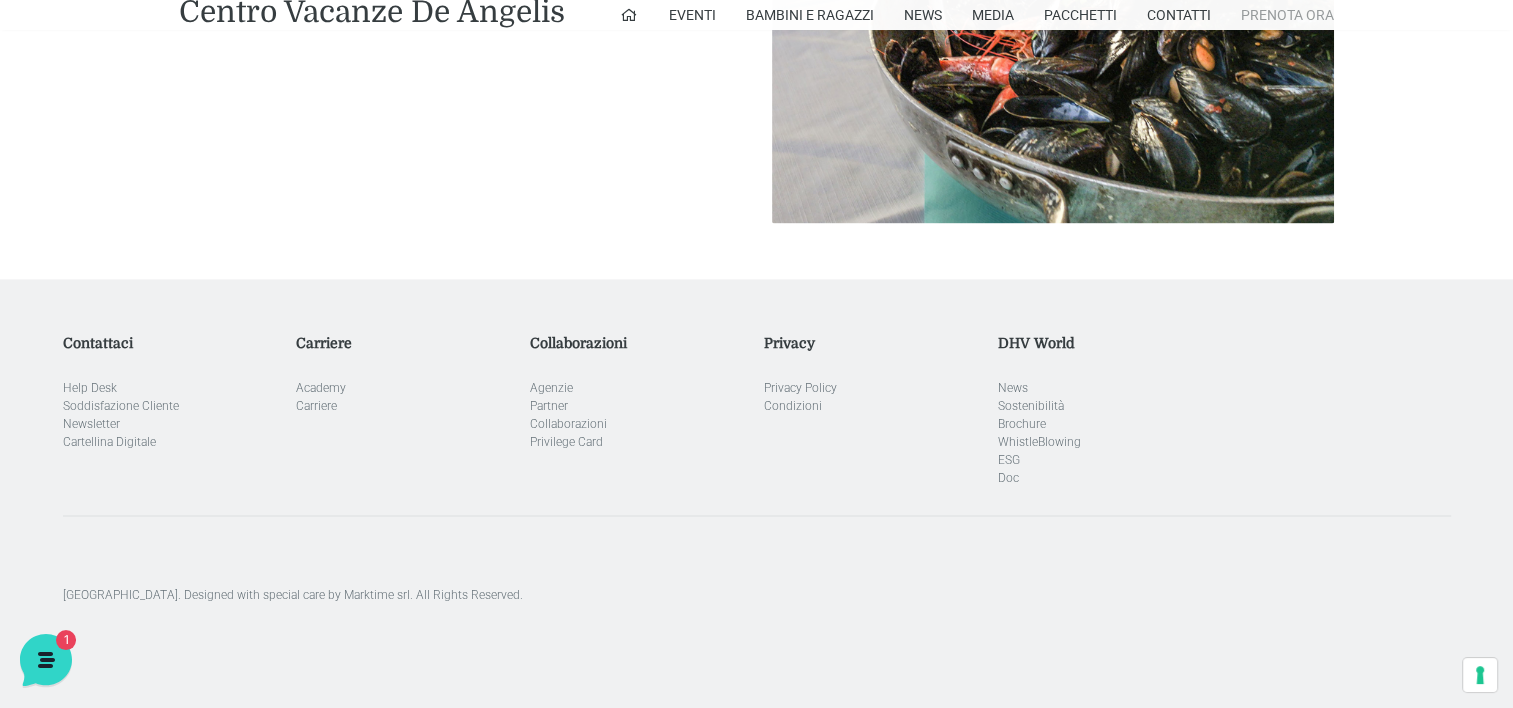 click on "Prenota Ora" at bounding box center [1287, 15] 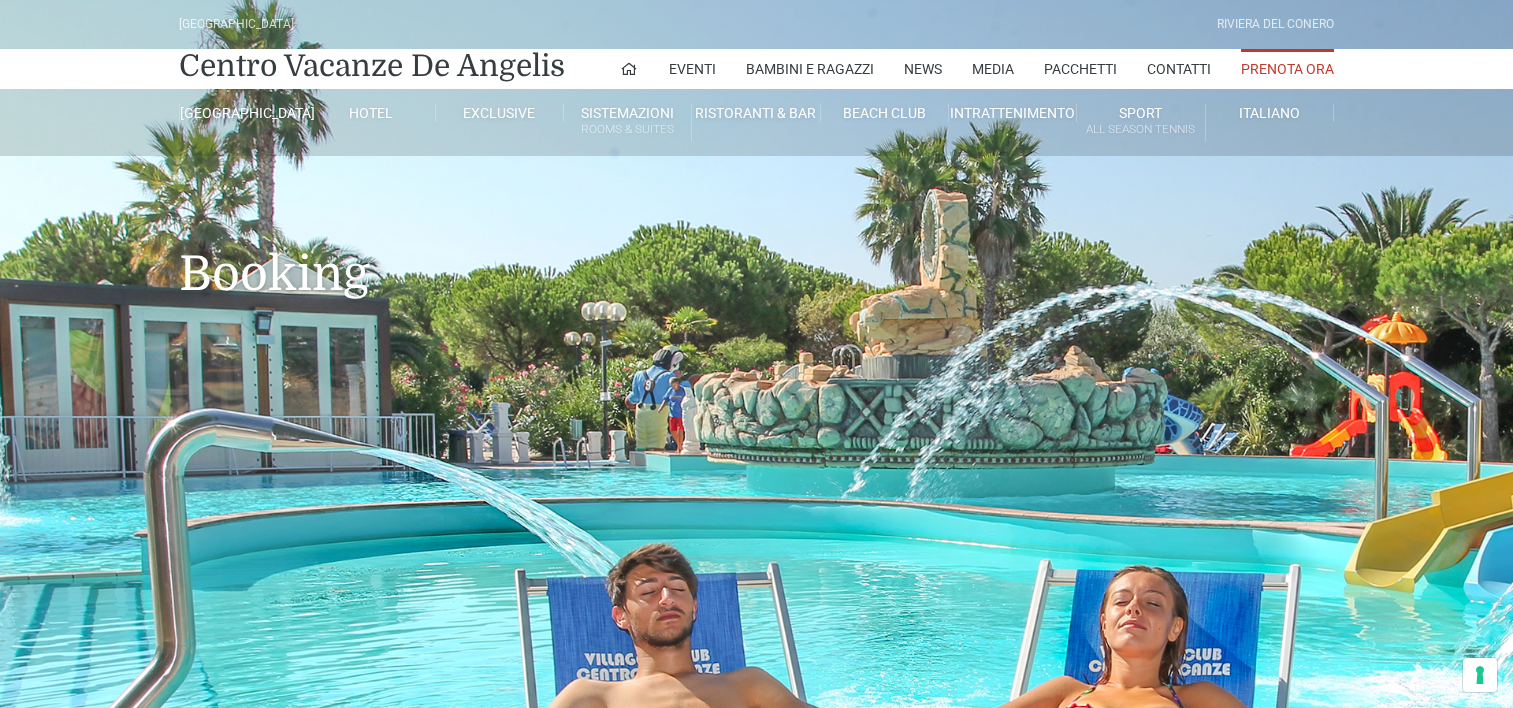 scroll, scrollTop: 0, scrollLeft: 0, axis: both 